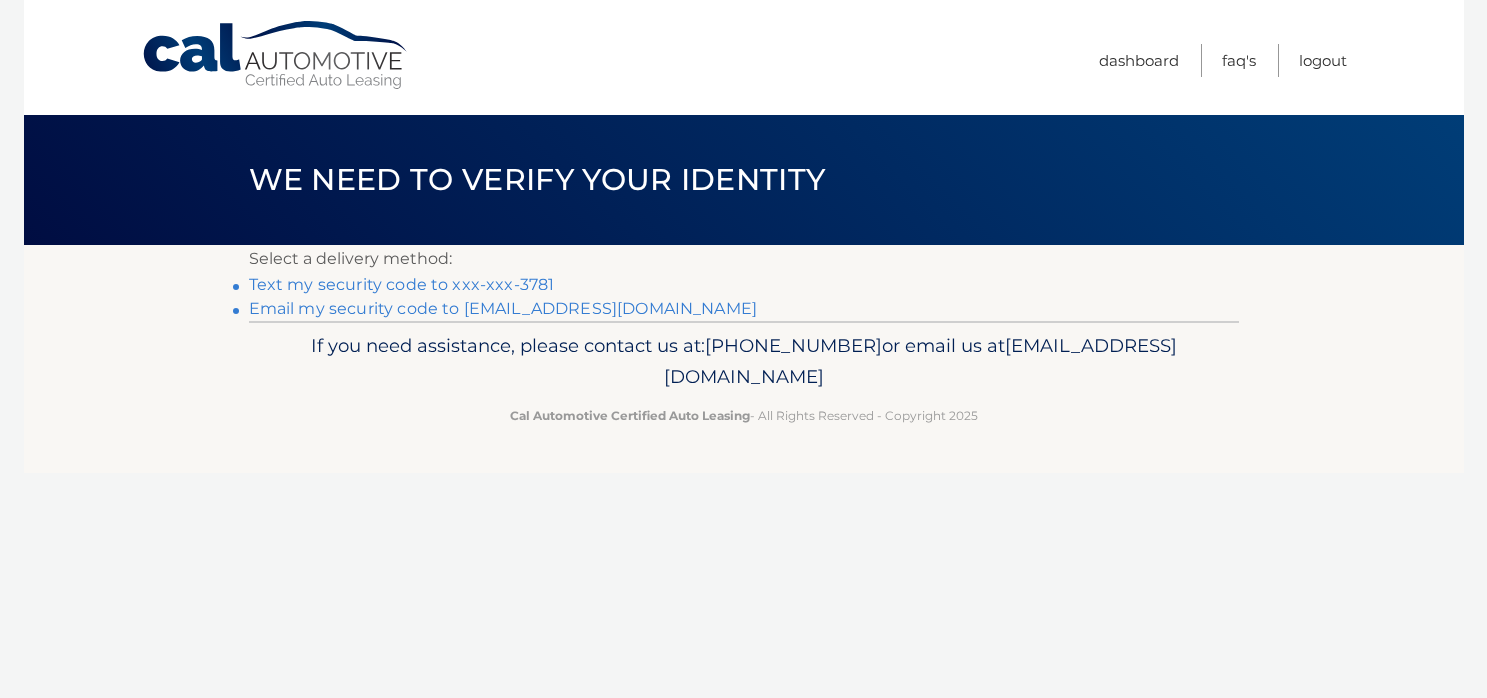 scroll, scrollTop: 0, scrollLeft: 0, axis: both 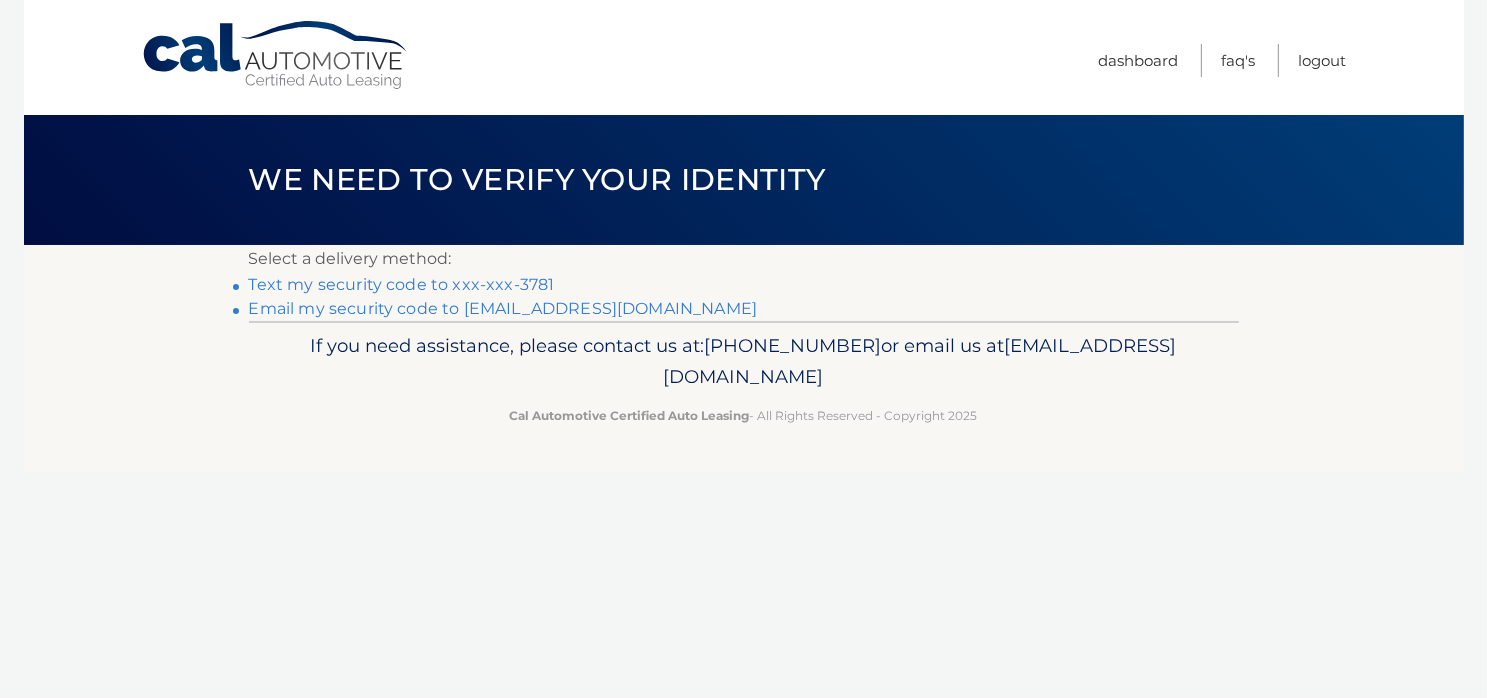 click on "Text my security code to xxx-xxx-3781" at bounding box center (402, 284) 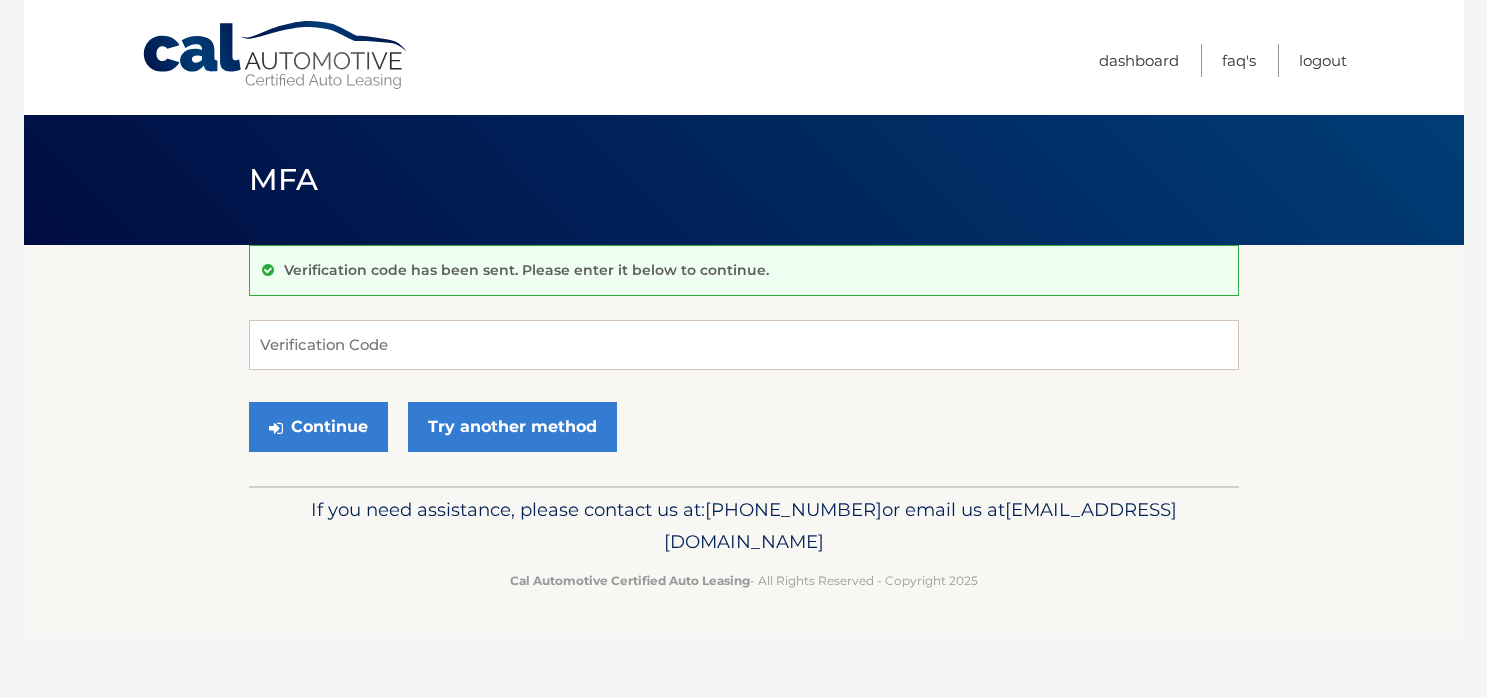 scroll, scrollTop: 0, scrollLeft: 0, axis: both 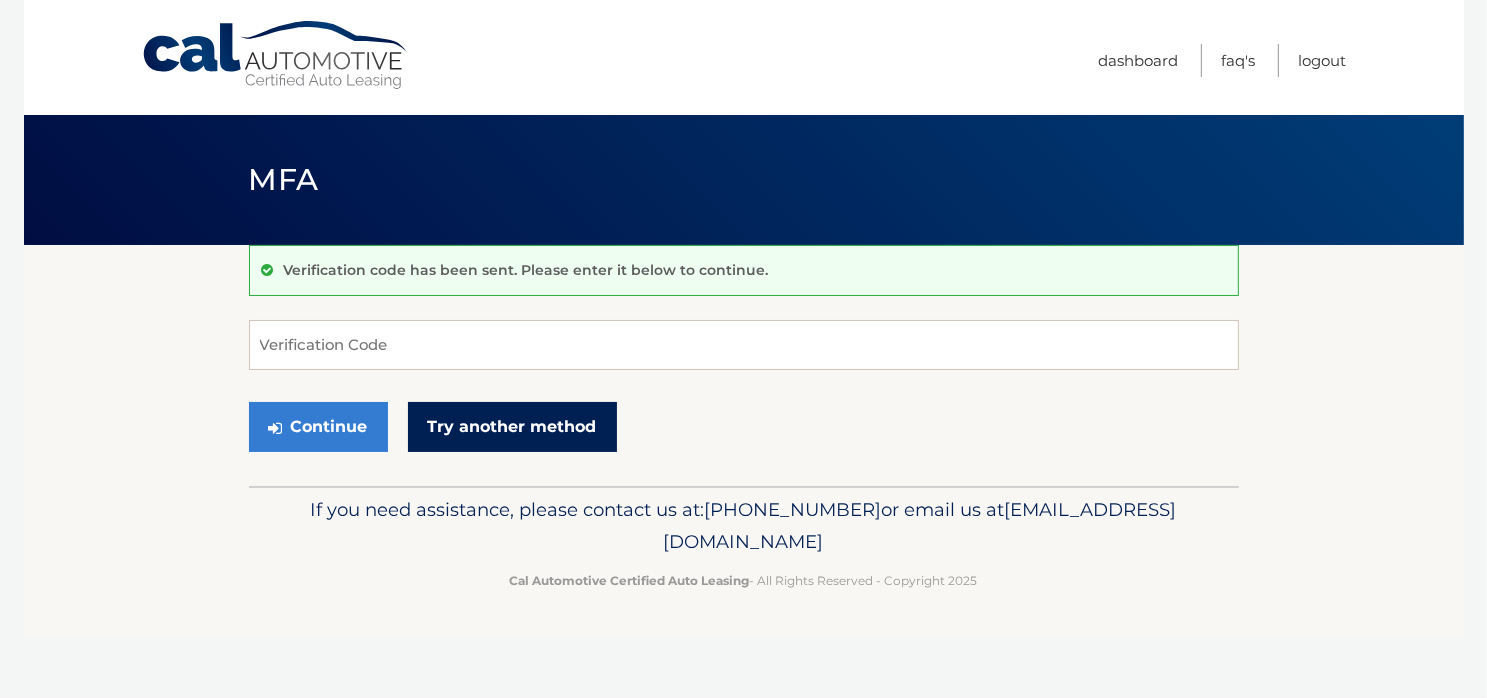 click on "Try another method" at bounding box center (512, 427) 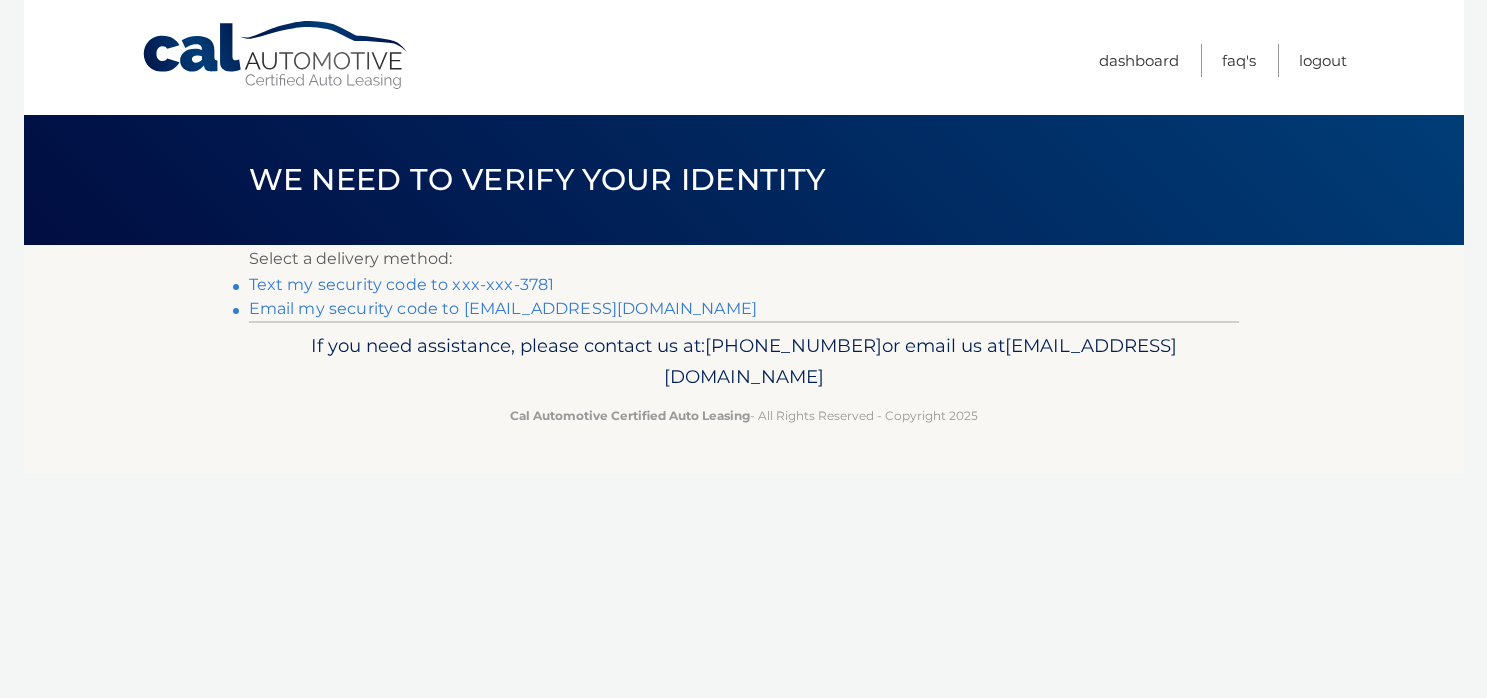 scroll, scrollTop: 0, scrollLeft: 0, axis: both 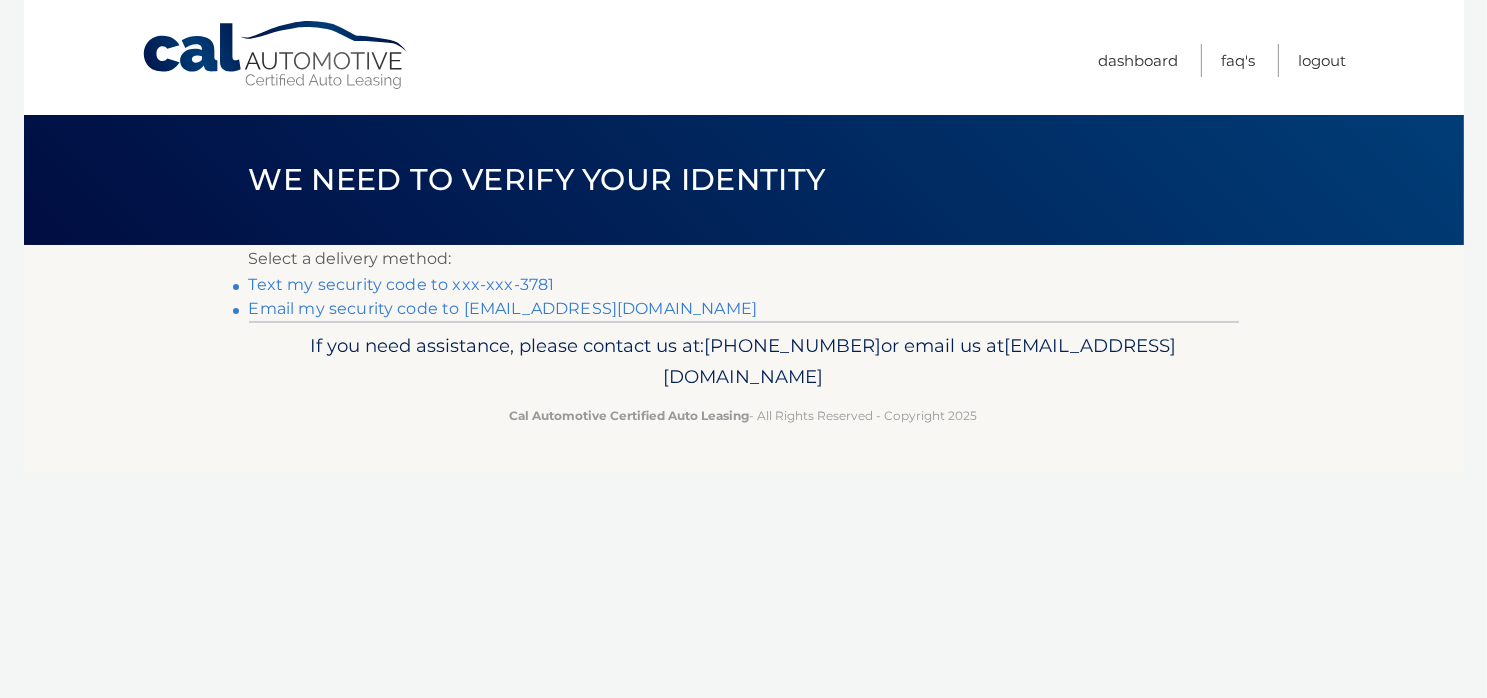 click on "Email my security code to [EMAIL_ADDRESS][DOMAIN_NAME]" at bounding box center (503, 308) 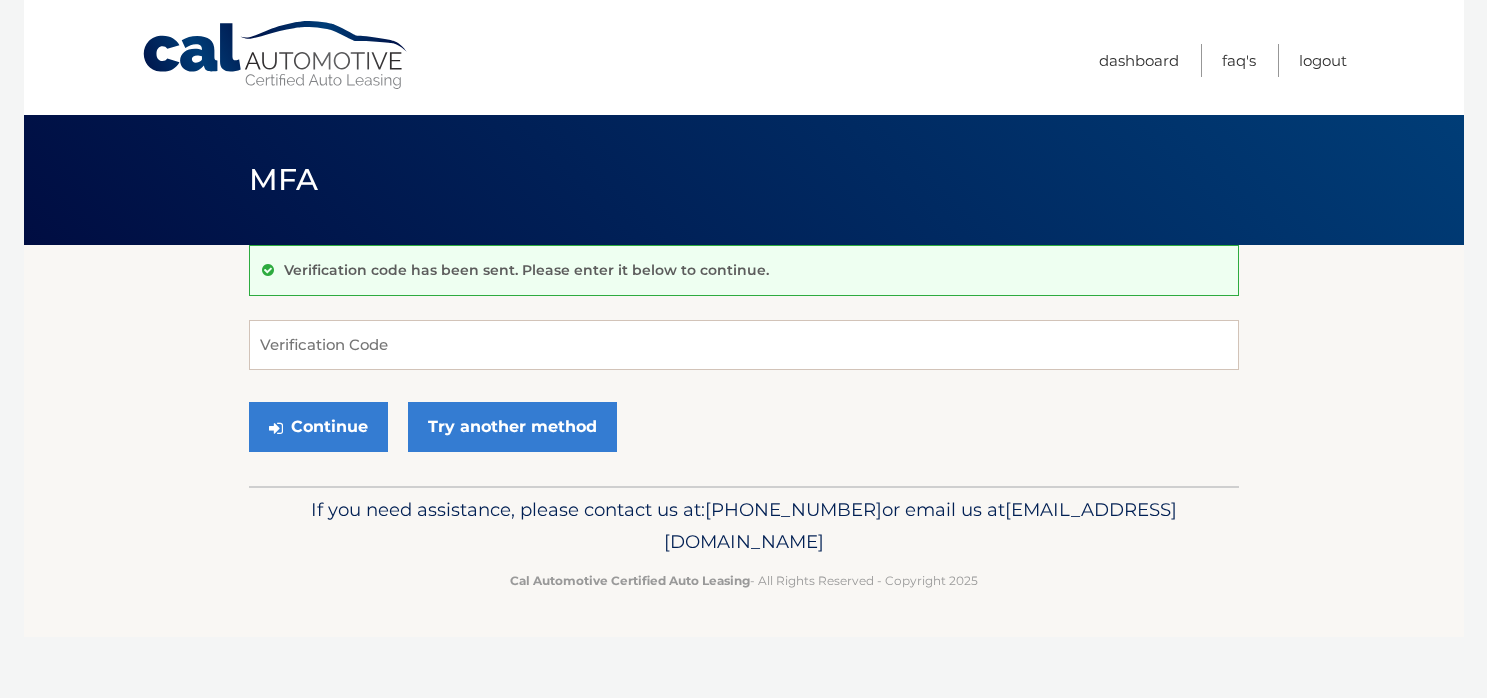 scroll, scrollTop: 0, scrollLeft: 0, axis: both 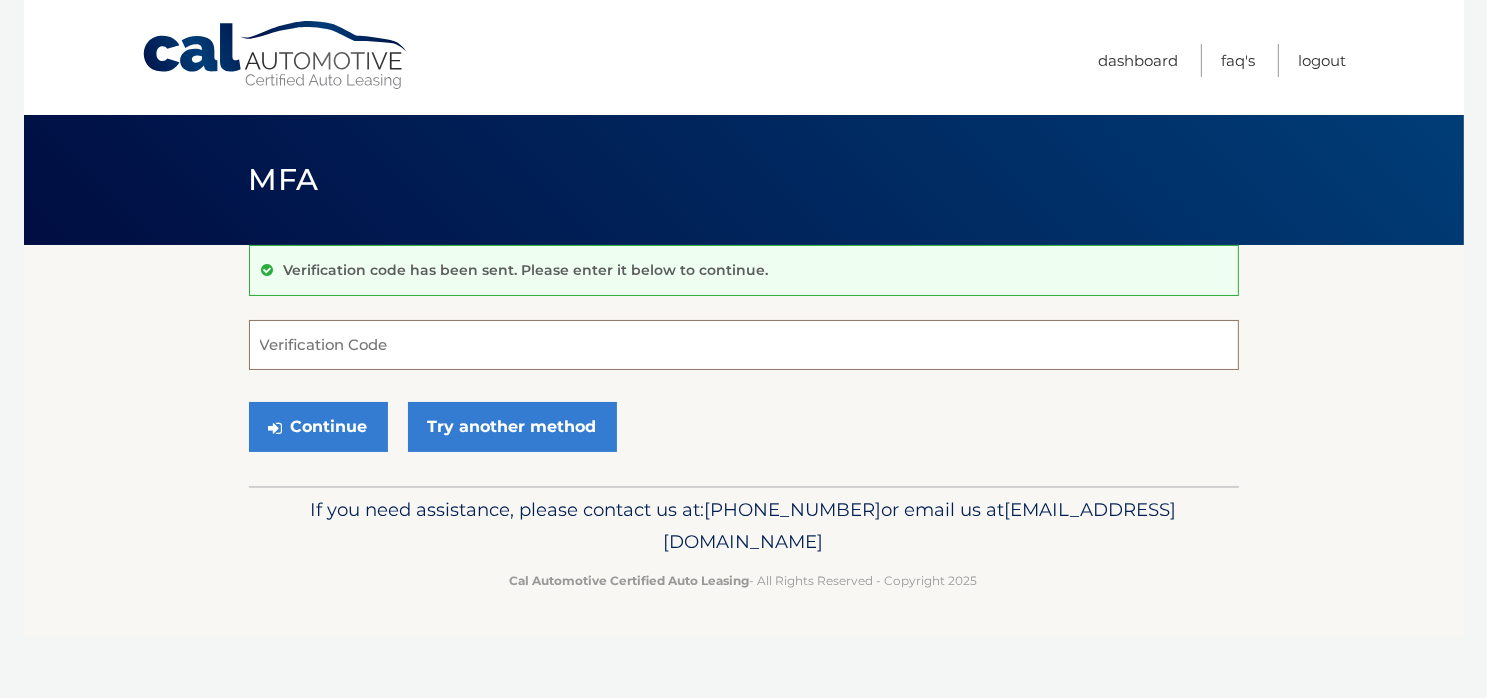 click on "Verification Code" at bounding box center (744, 345) 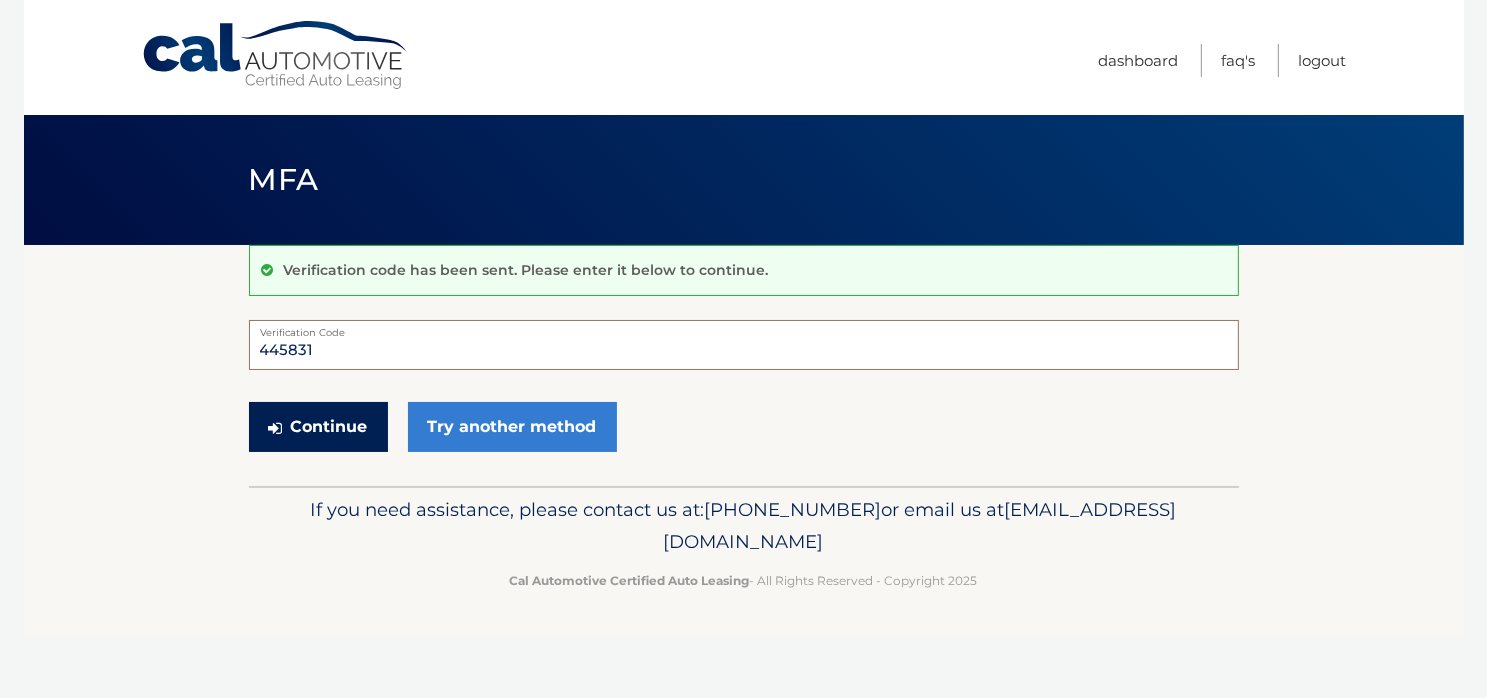 type on "445831" 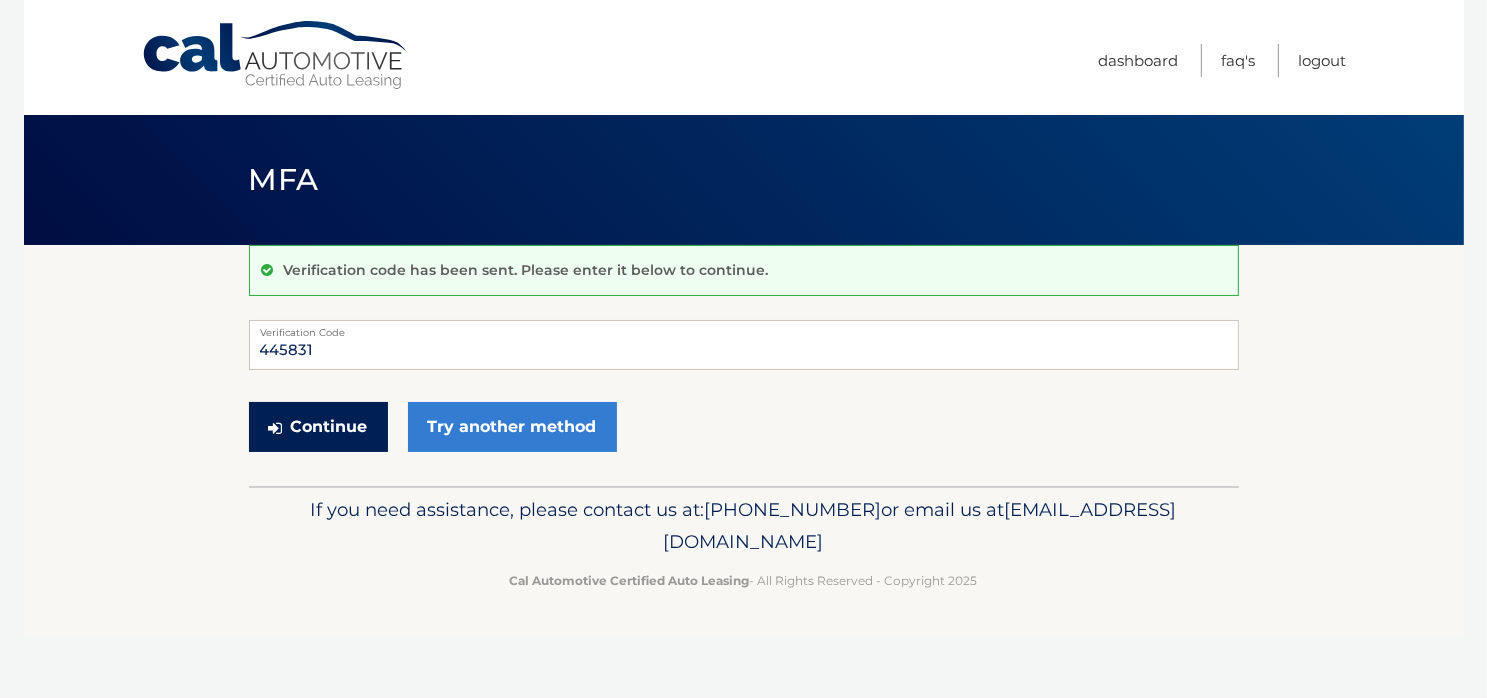 click on "Continue" at bounding box center [318, 427] 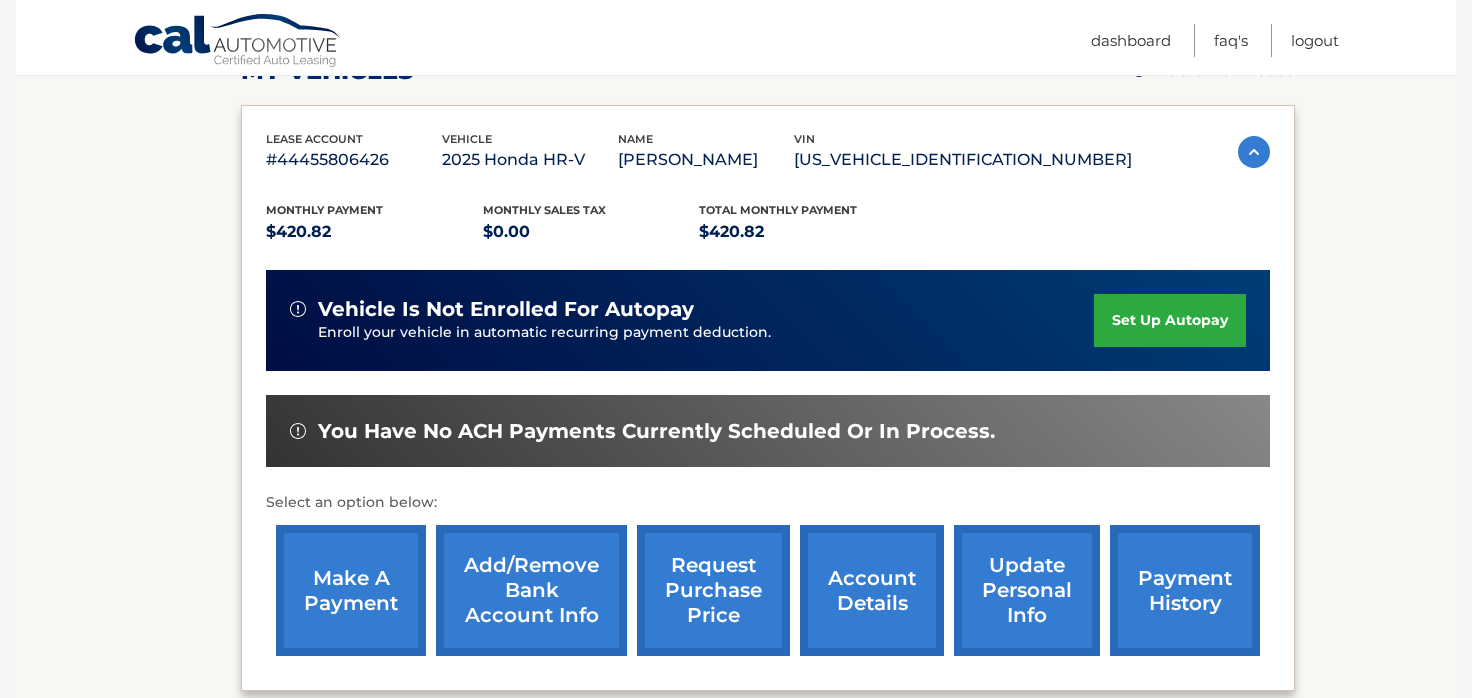 scroll, scrollTop: 440, scrollLeft: 0, axis: vertical 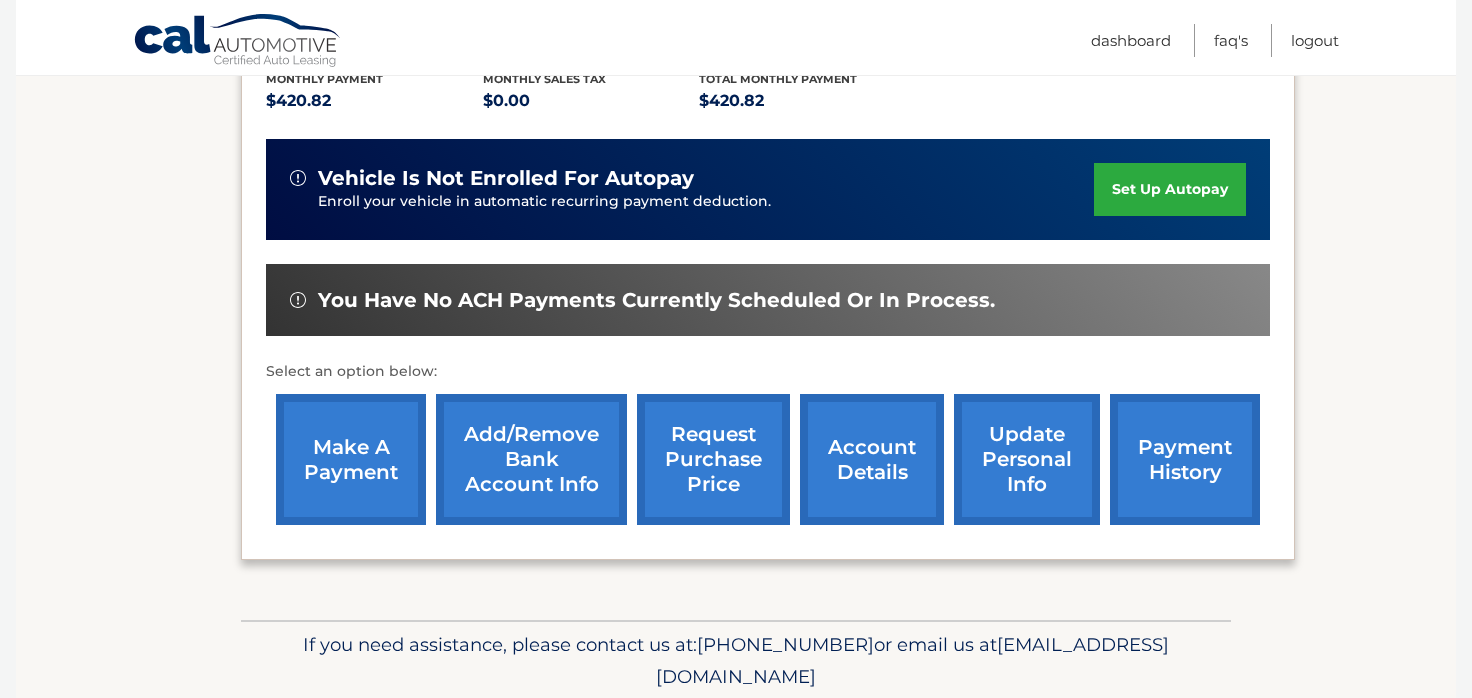 click on "make a payment" at bounding box center (351, 459) 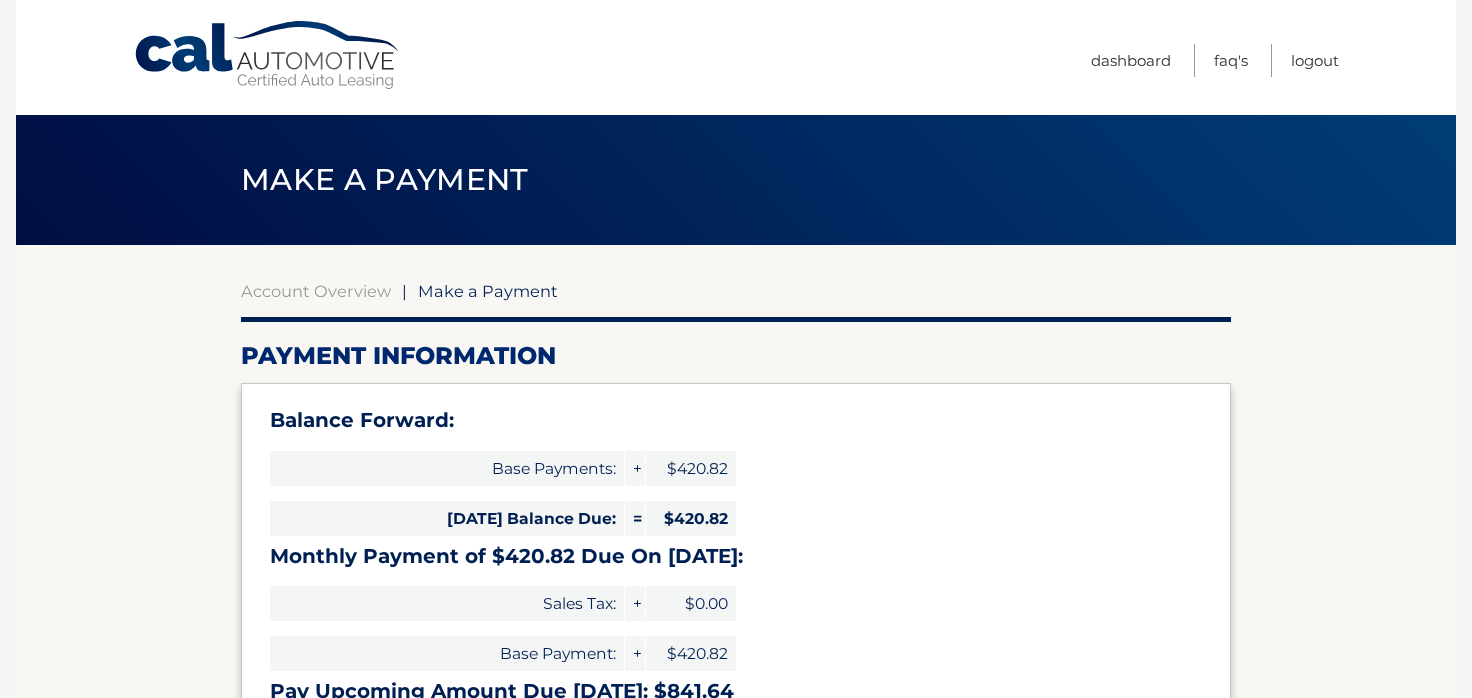 select on "YzY1OGMwMzItOTdiMC00YzUyLTgxMDItOTdjZGRkNzJiOWMy" 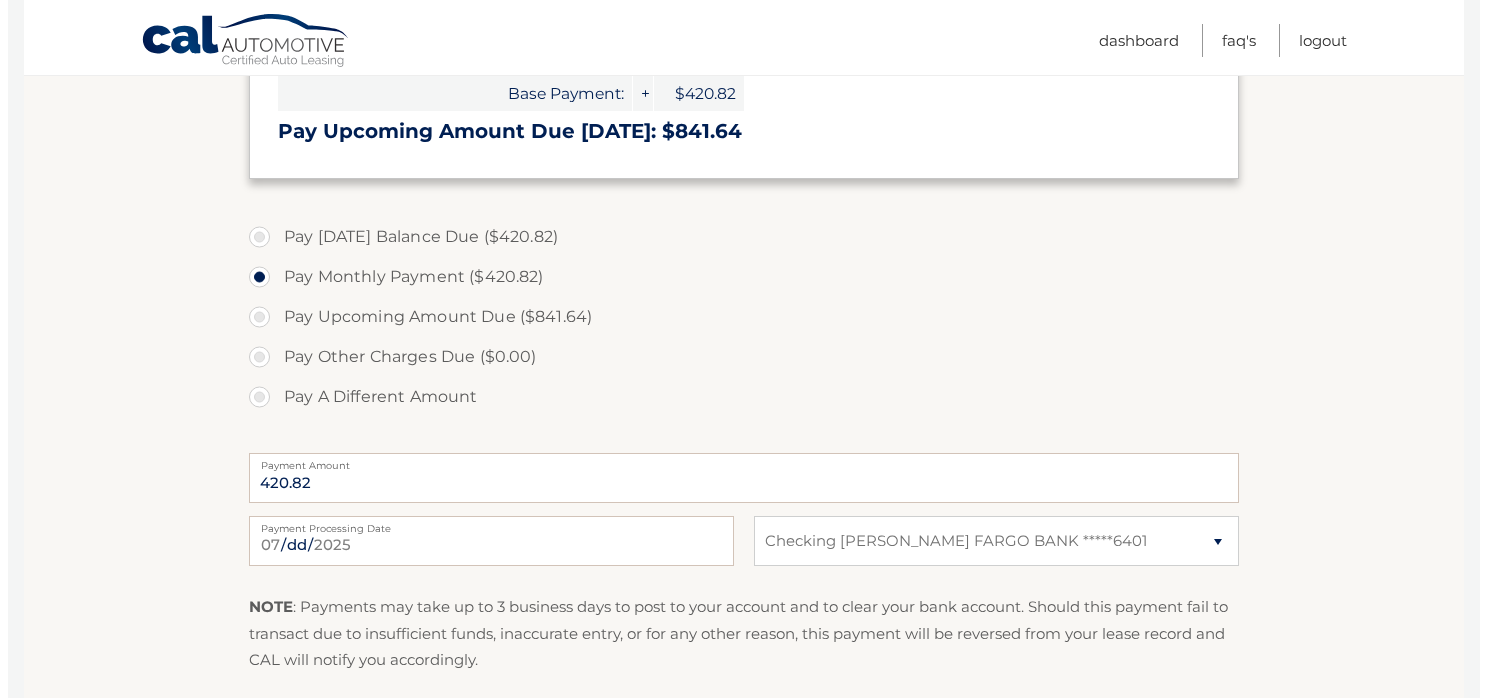scroll, scrollTop: 600, scrollLeft: 0, axis: vertical 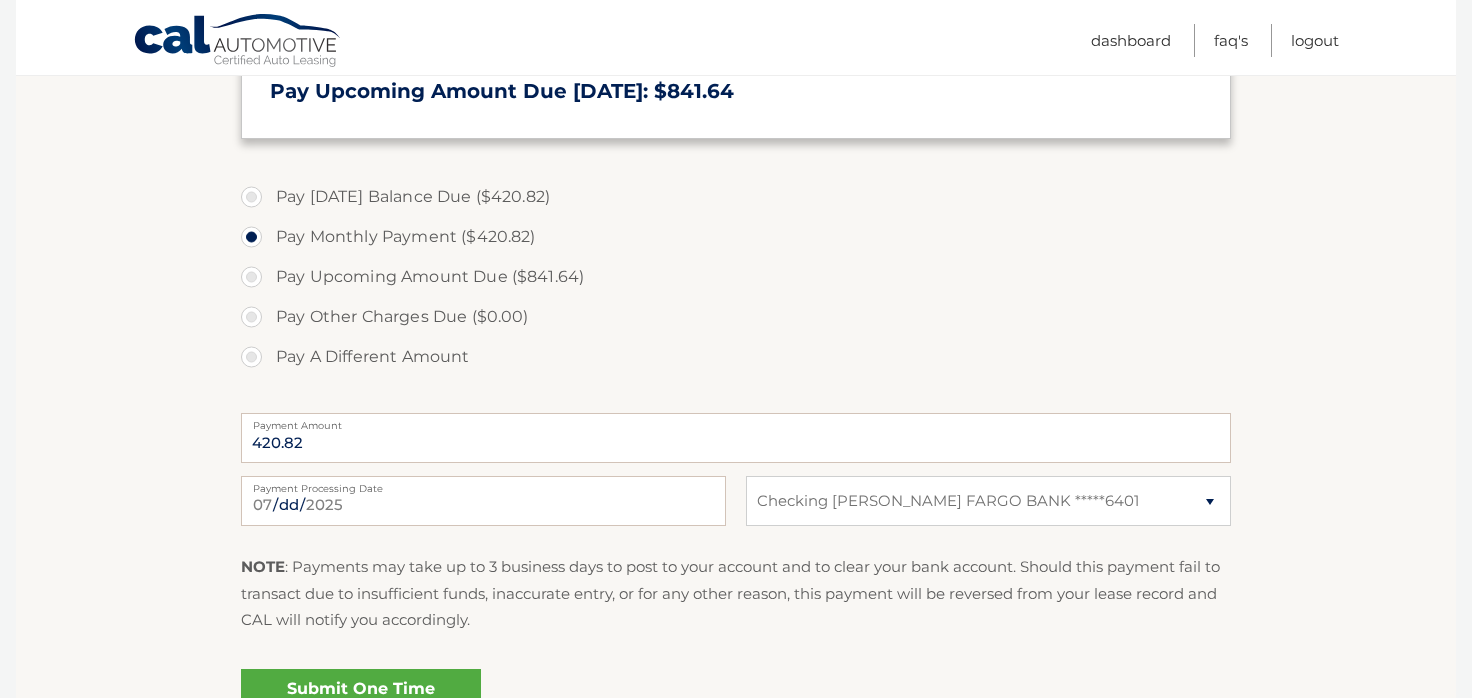 click on "Payment Processing Date" at bounding box center [483, 484] 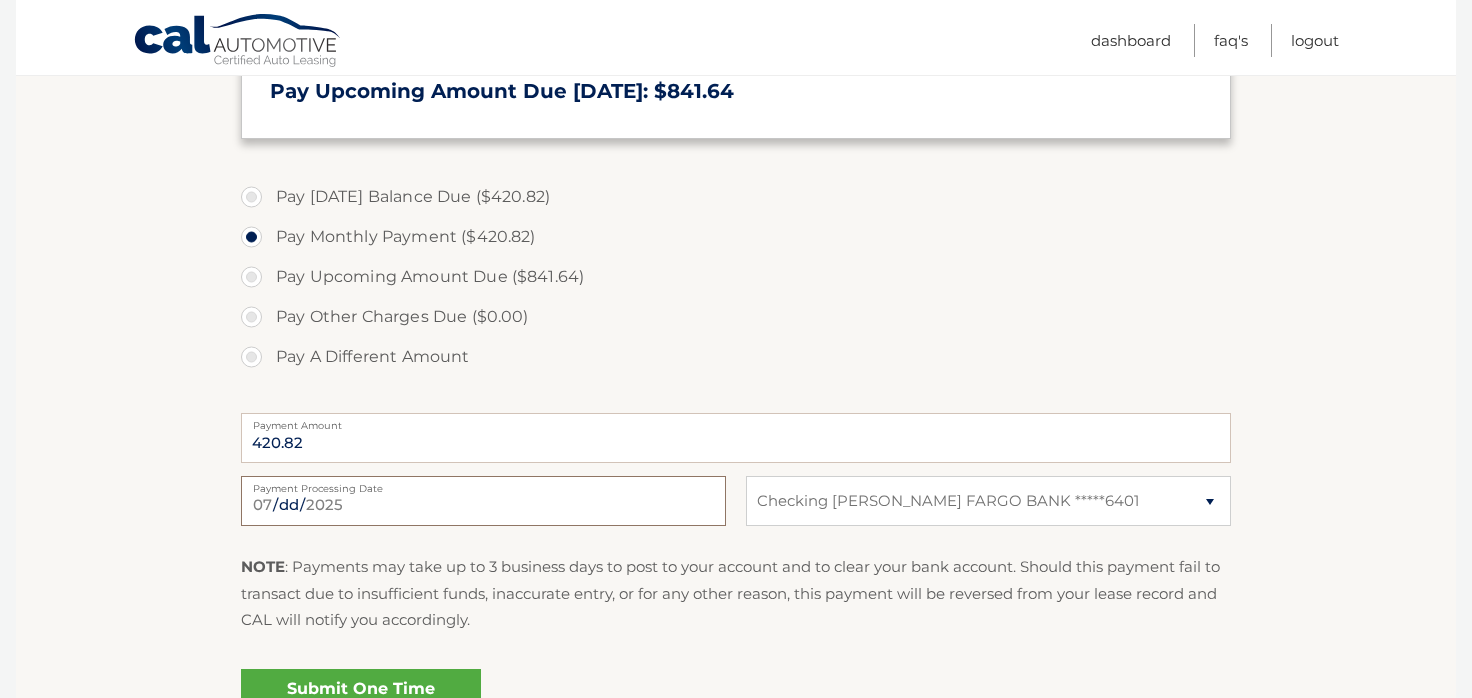 click on "[DATE]" at bounding box center (483, 501) 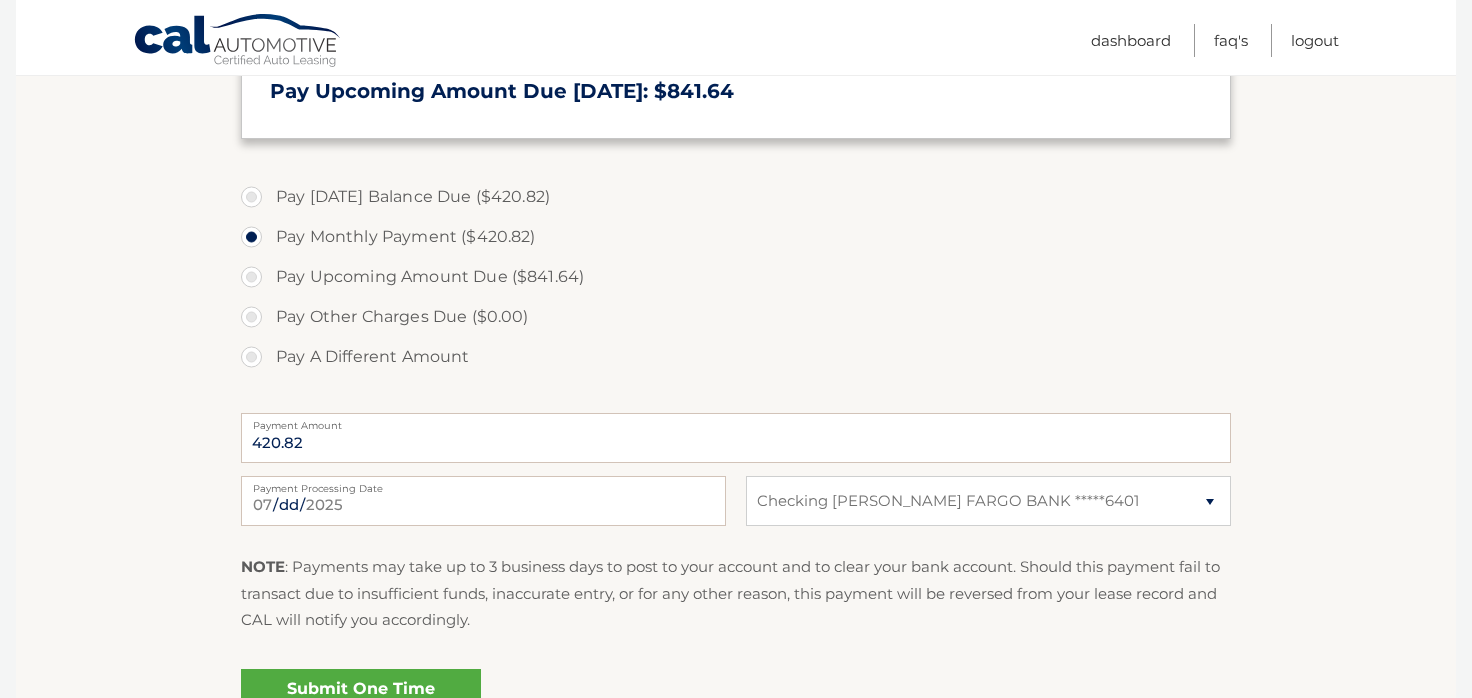 click on "Submit One Time Payment" at bounding box center (361, 701) 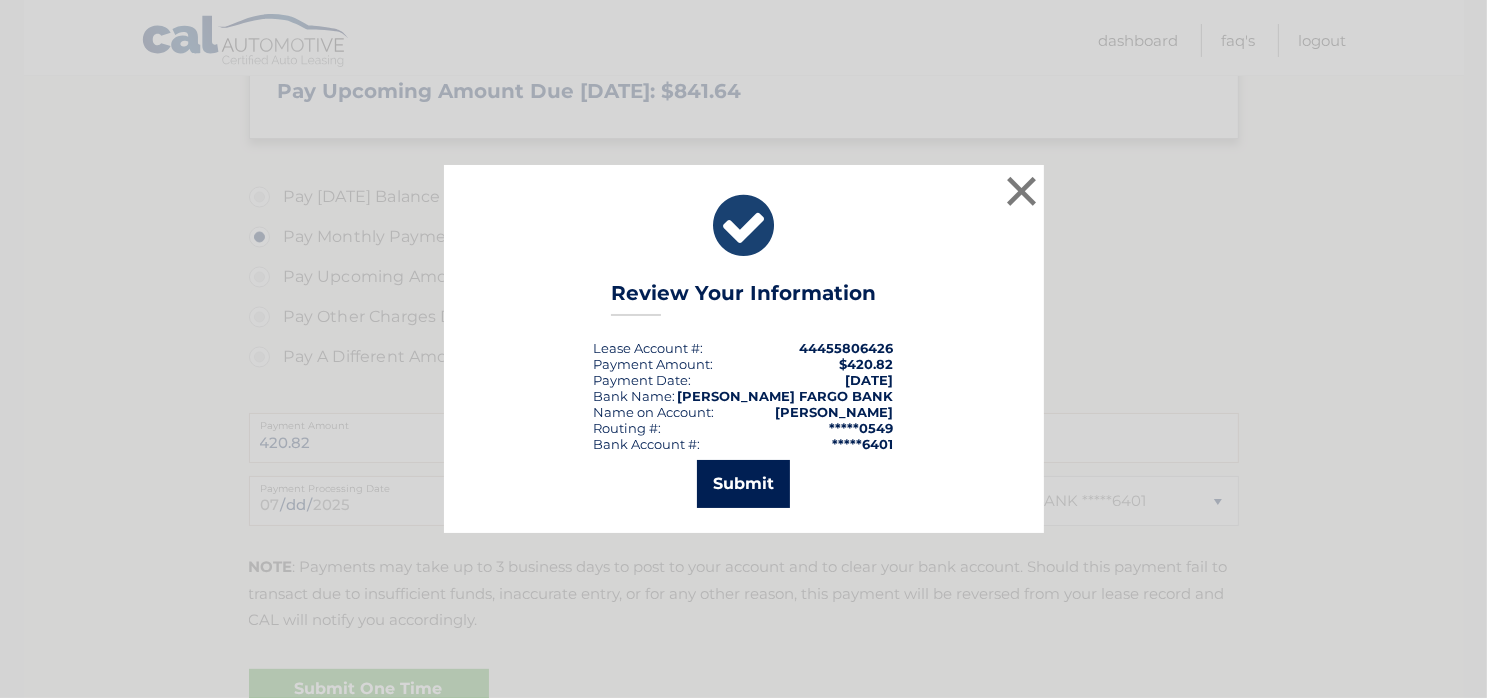 click on "Submit" at bounding box center [743, 484] 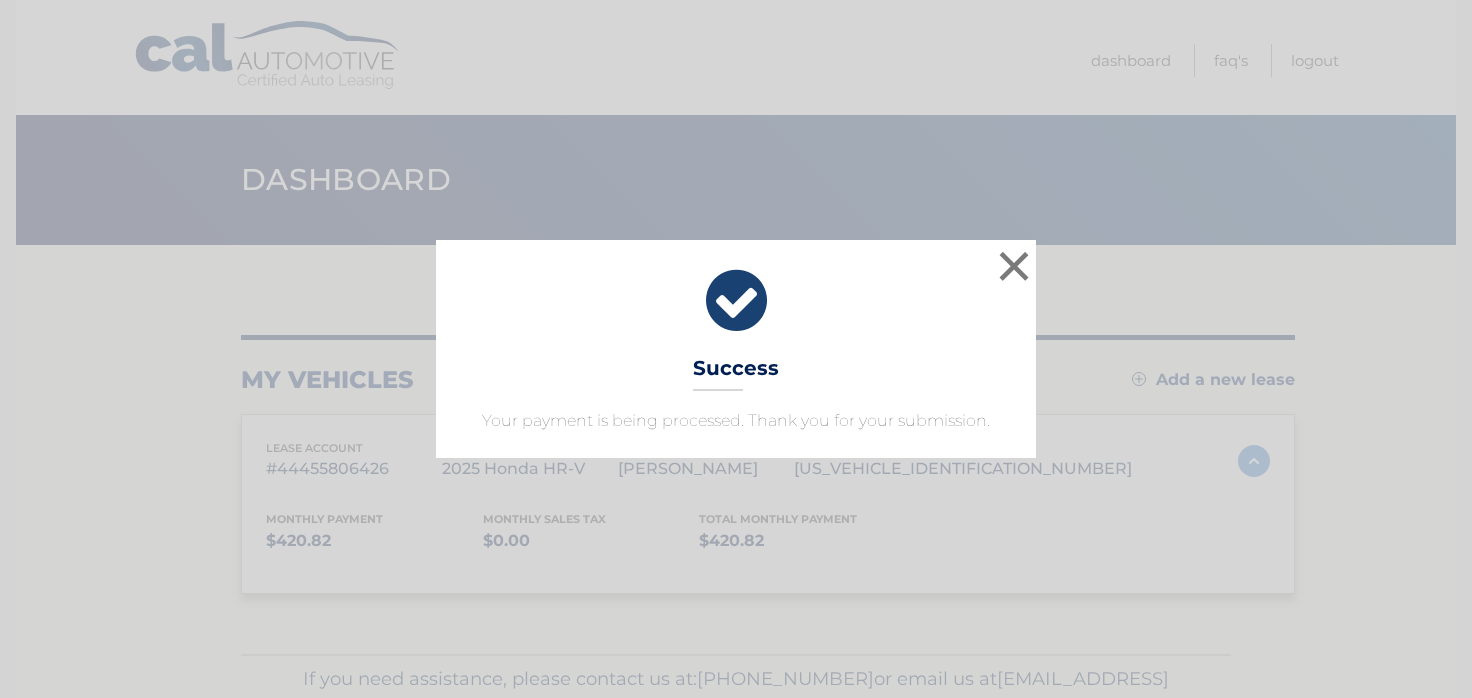 scroll, scrollTop: 0, scrollLeft: 0, axis: both 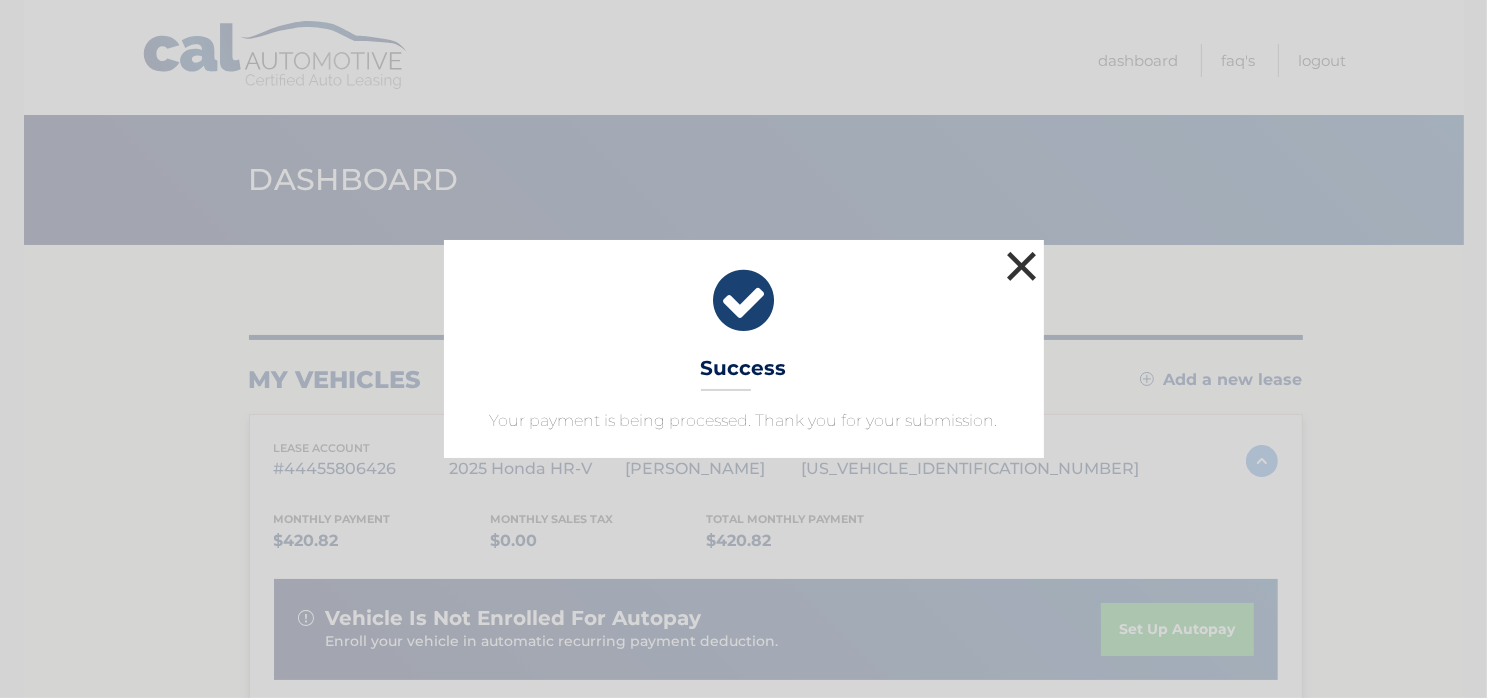 click on "×" at bounding box center (1022, 266) 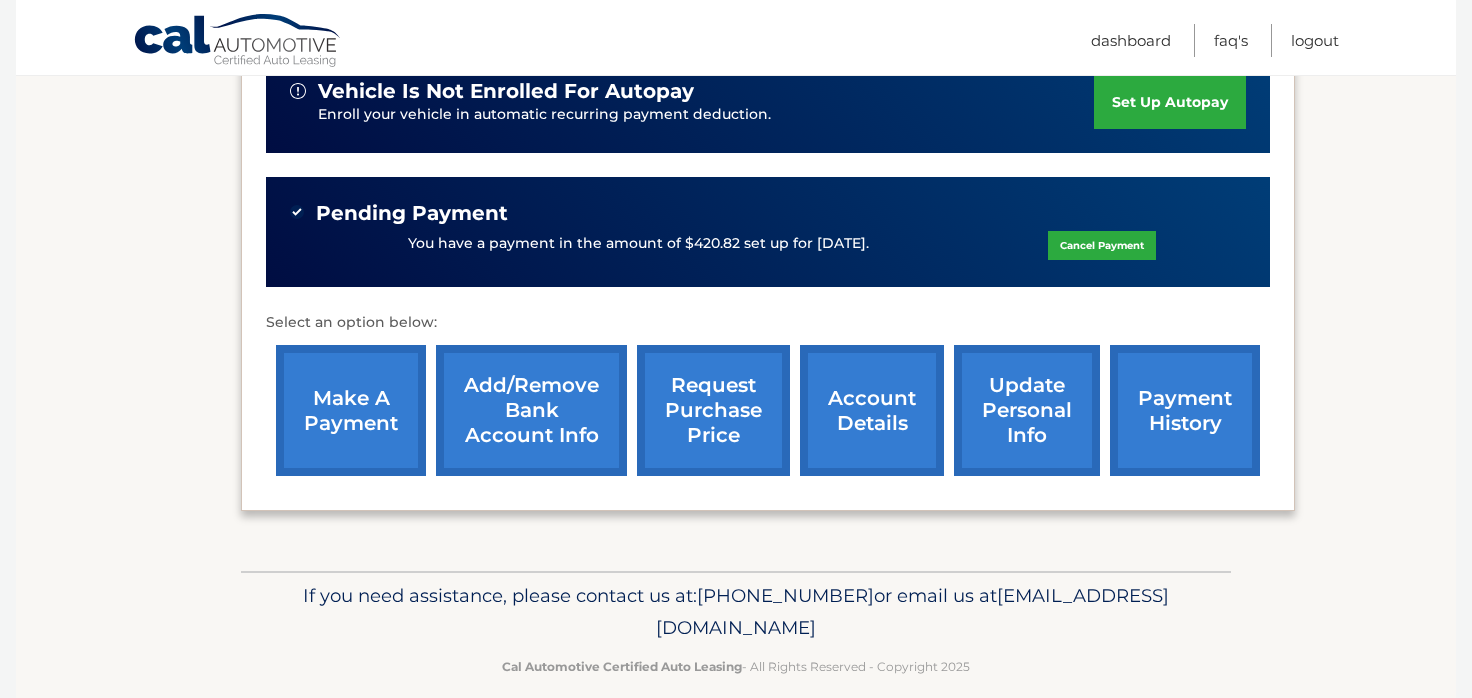 scroll, scrollTop: 549, scrollLeft: 0, axis: vertical 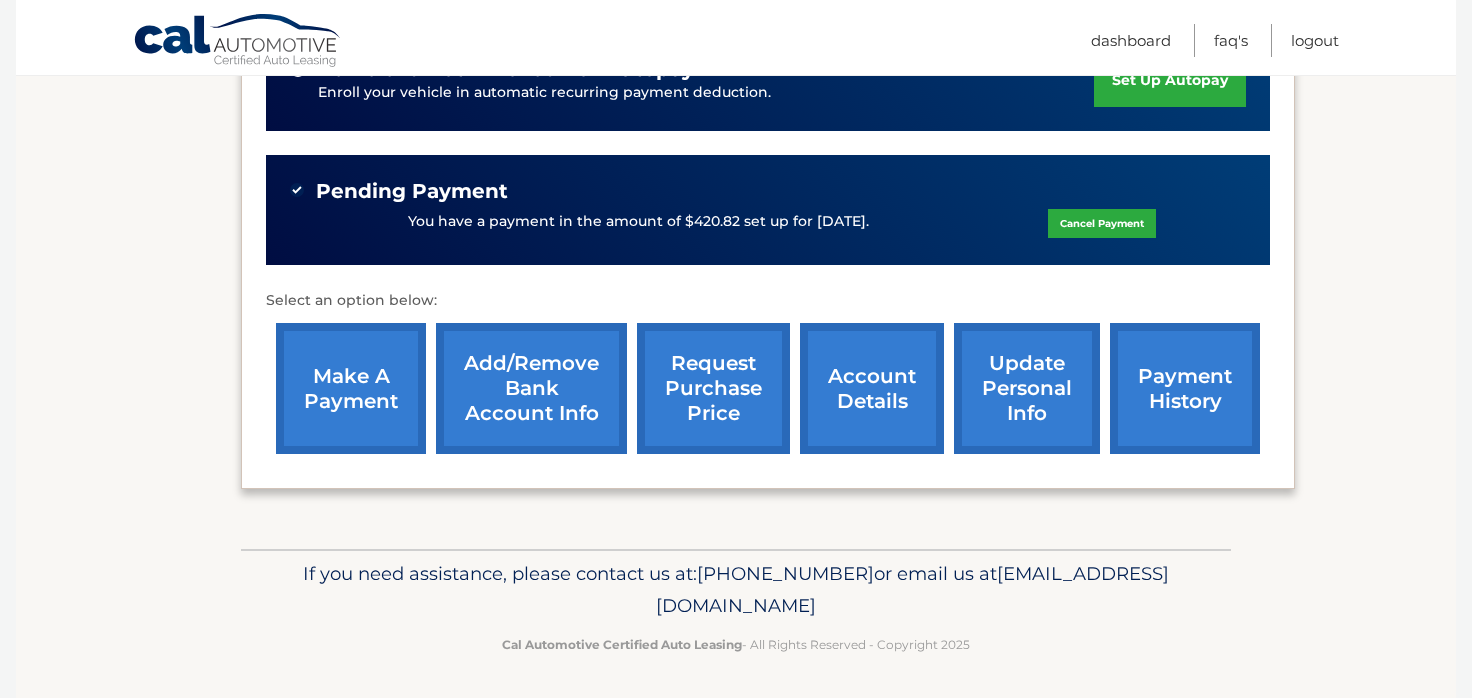 click on "Cancel Payment" 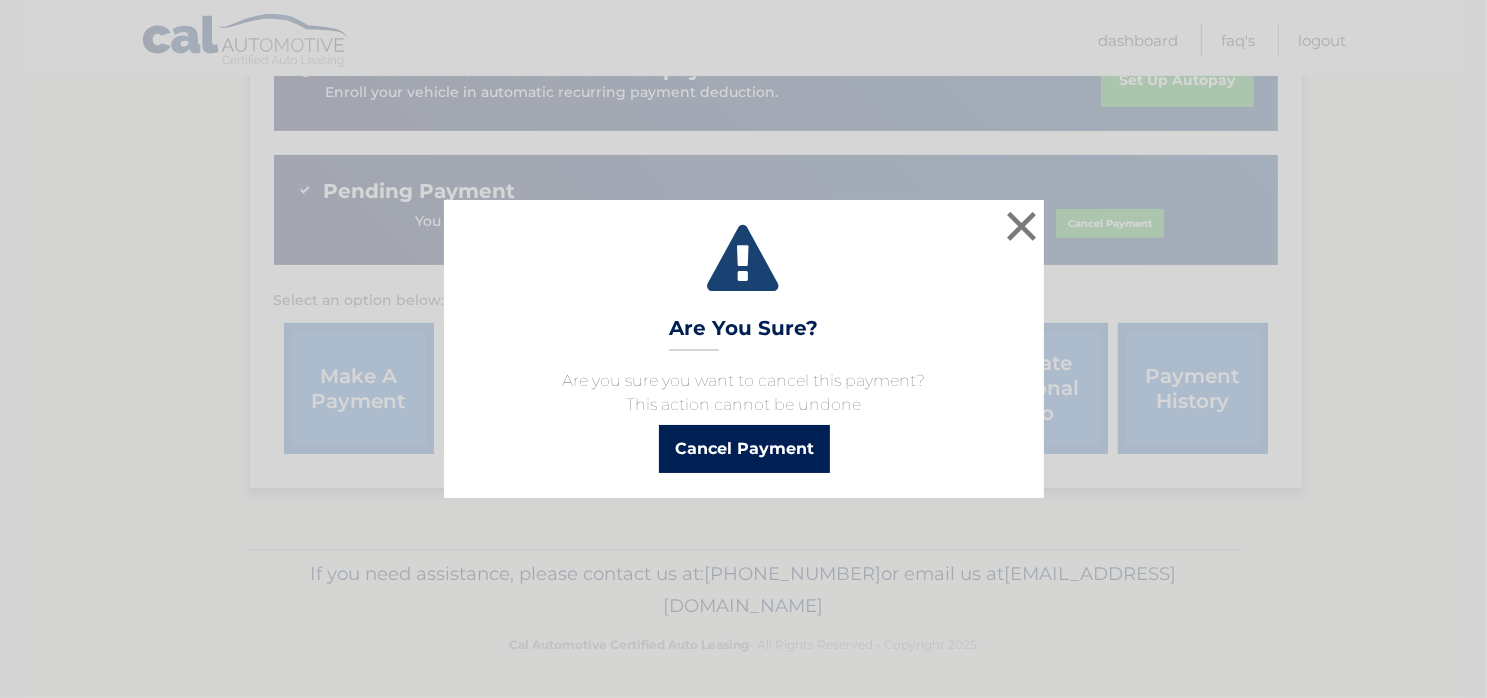 click on "Cancel Payment" at bounding box center [744, 449] 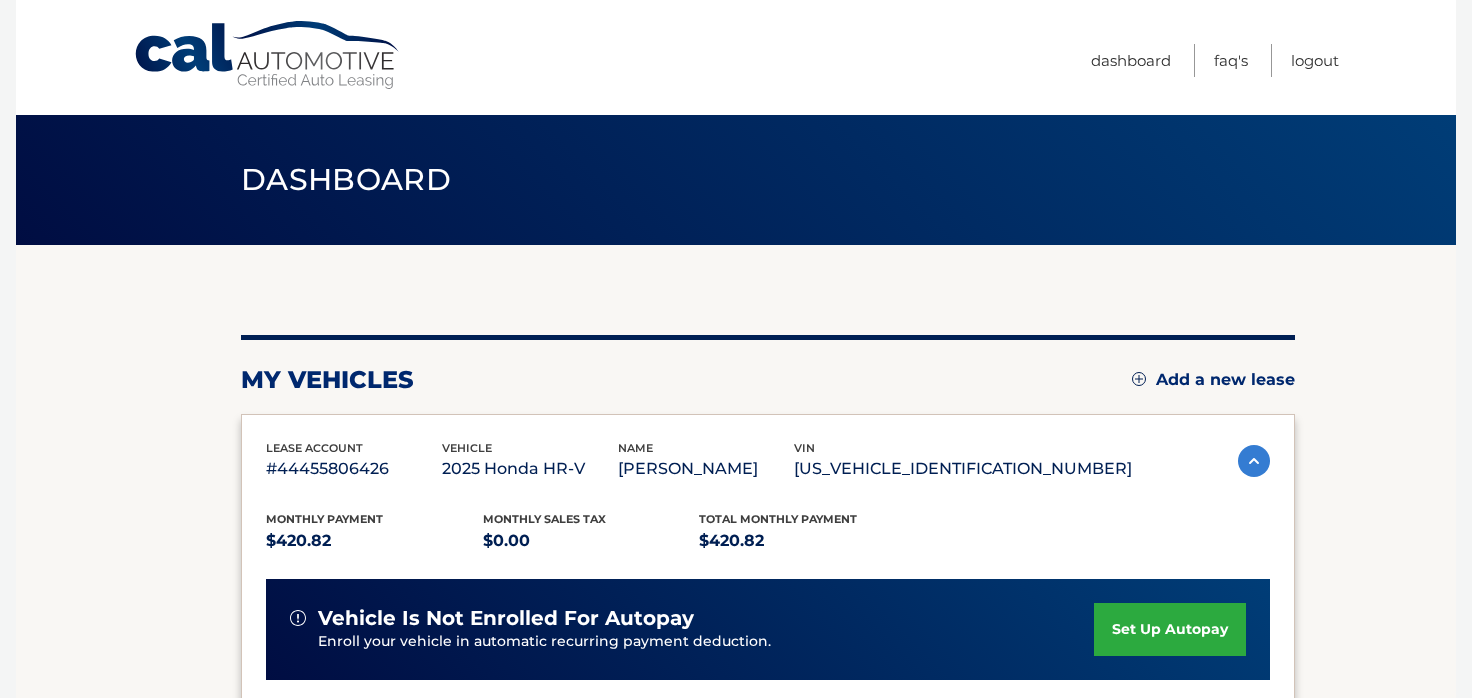 scroll, scrollTop: 512, scrollLeft: 0, axis: vertical 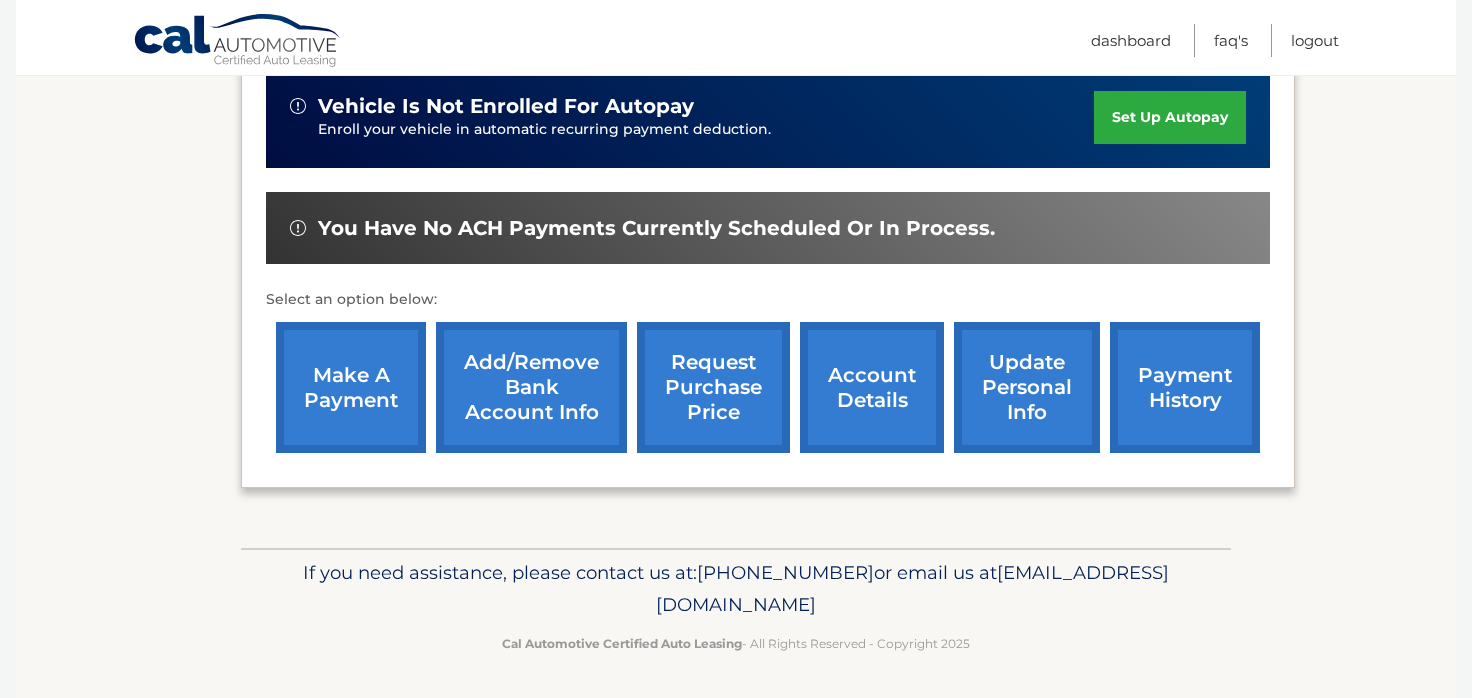 click on "make a payment" at bounding box center (351, 387) 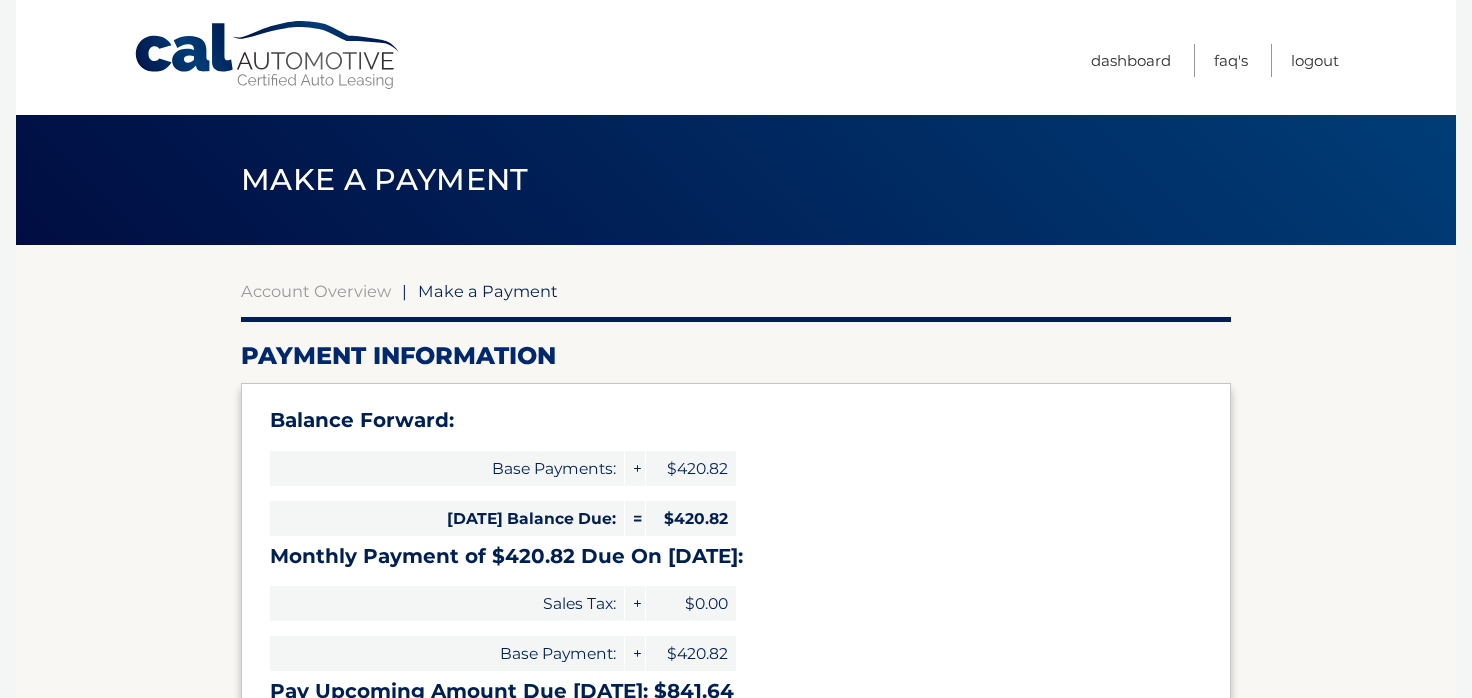 select on "YzY1OGMwMzItOTdiMC00YzUyLTgxMDItOTdjZGRkNzJiOWMy" 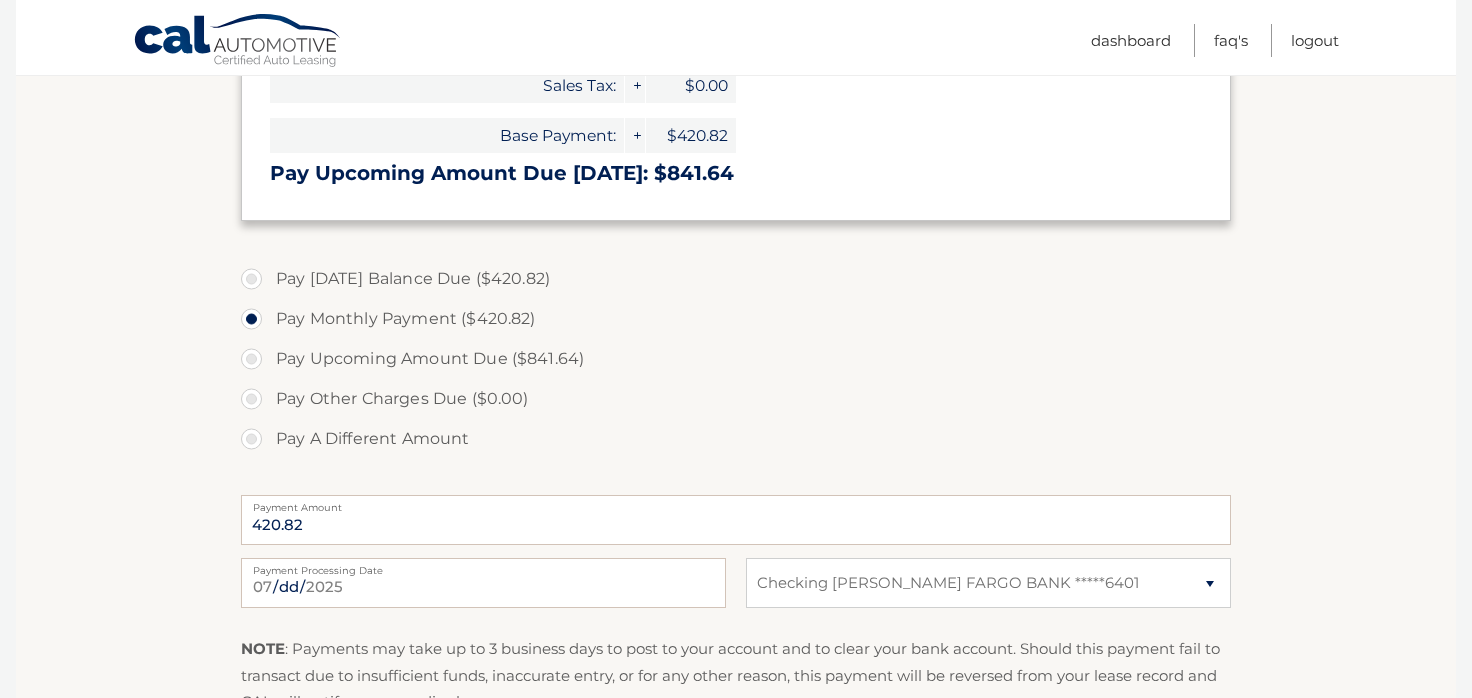 scroll, scrollTop: 520, scrollLeft: 0, axis: vertical 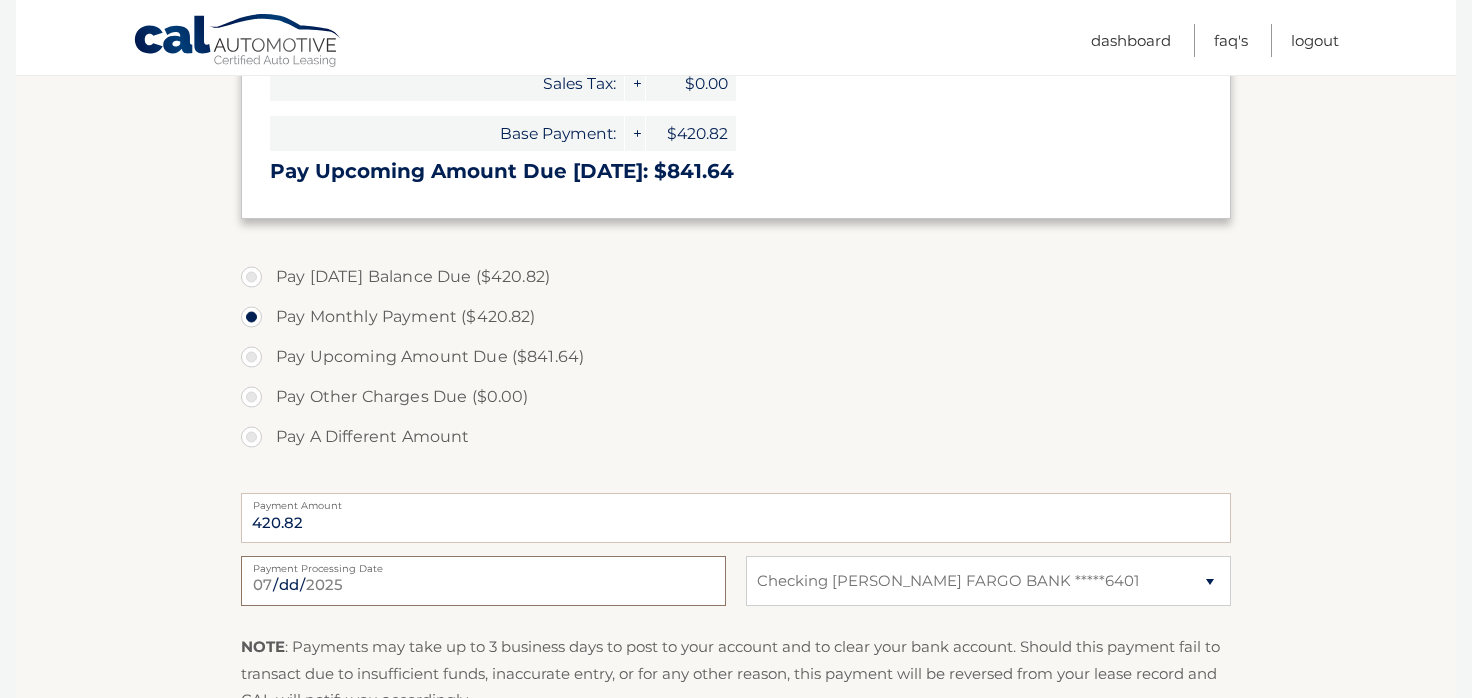 click on "2025-07-11" at bounding box center [483, 581] 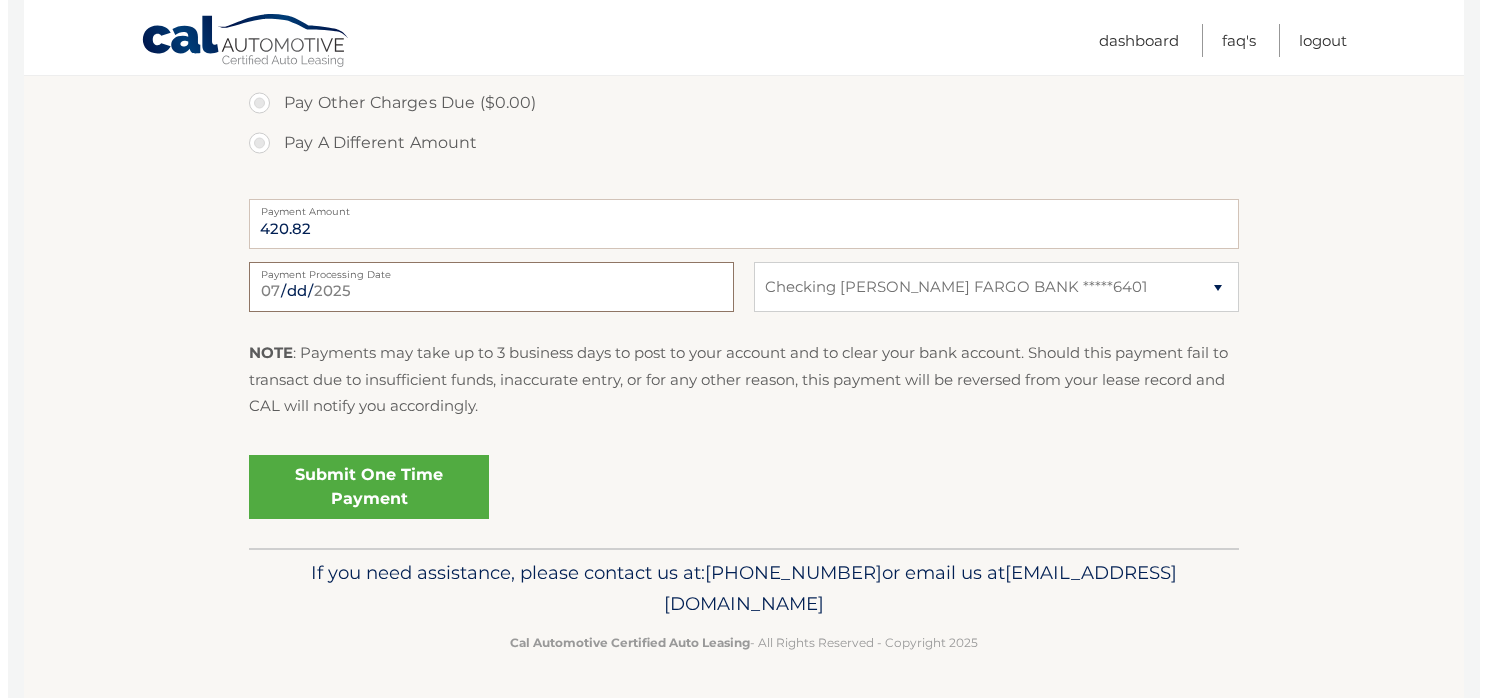 scroll, scrollTop: 815, scrollLeft: 0, axis: vertical 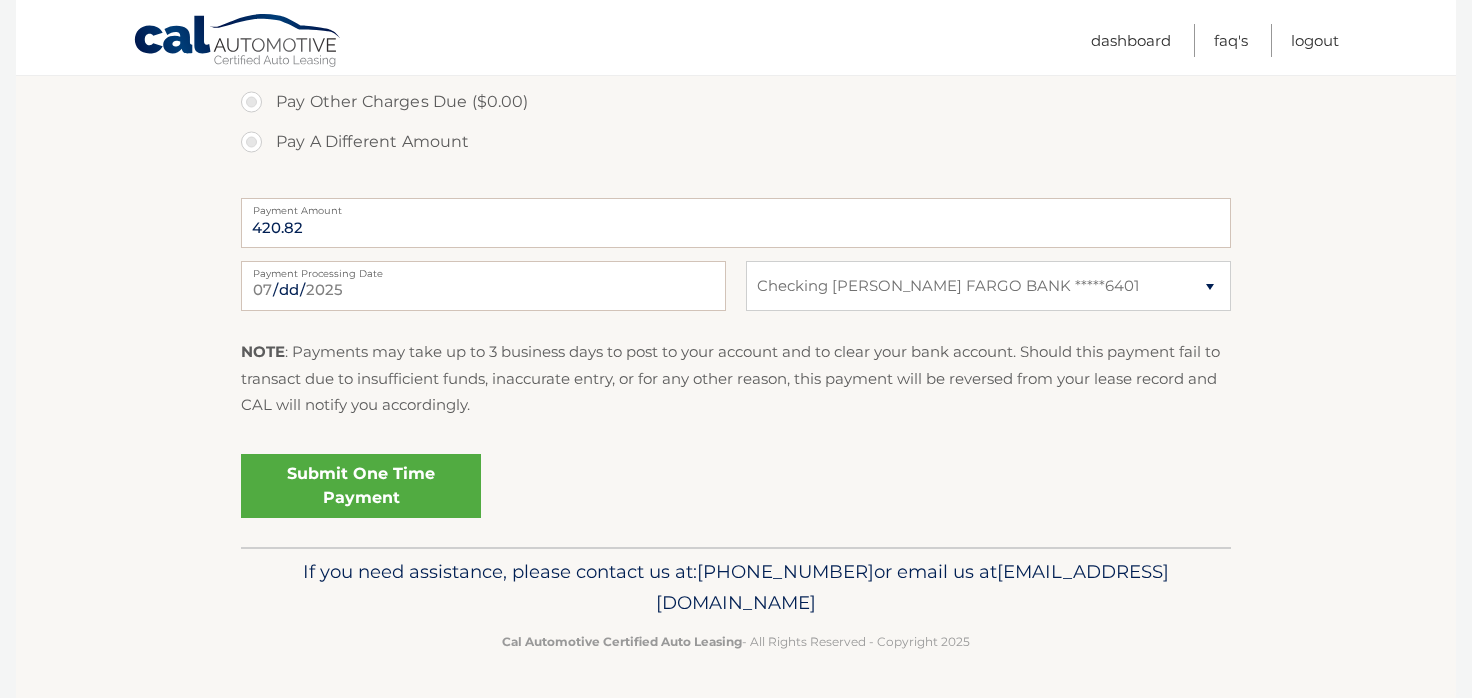 click on "Submit One Time Payment" at bounding box center (361, 486) 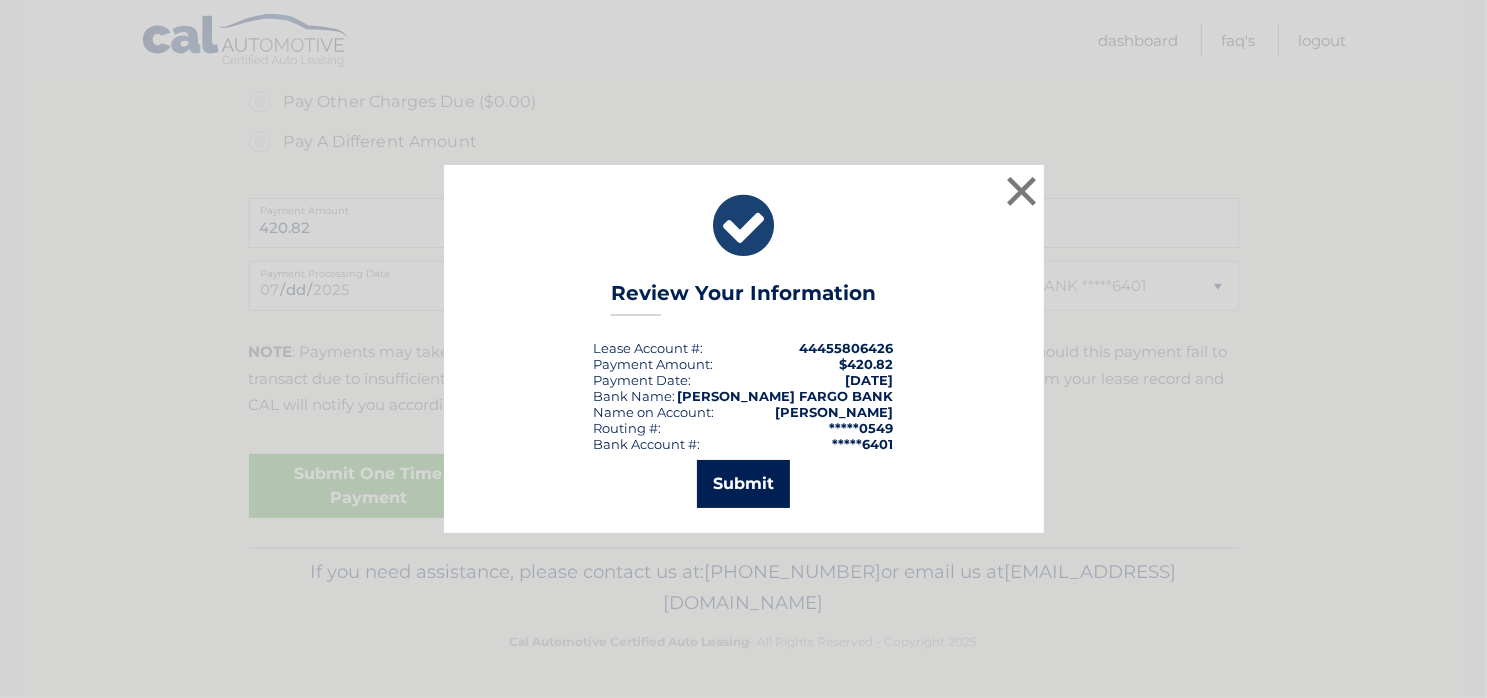 click on "Submit" at bounding box center [743, 484] 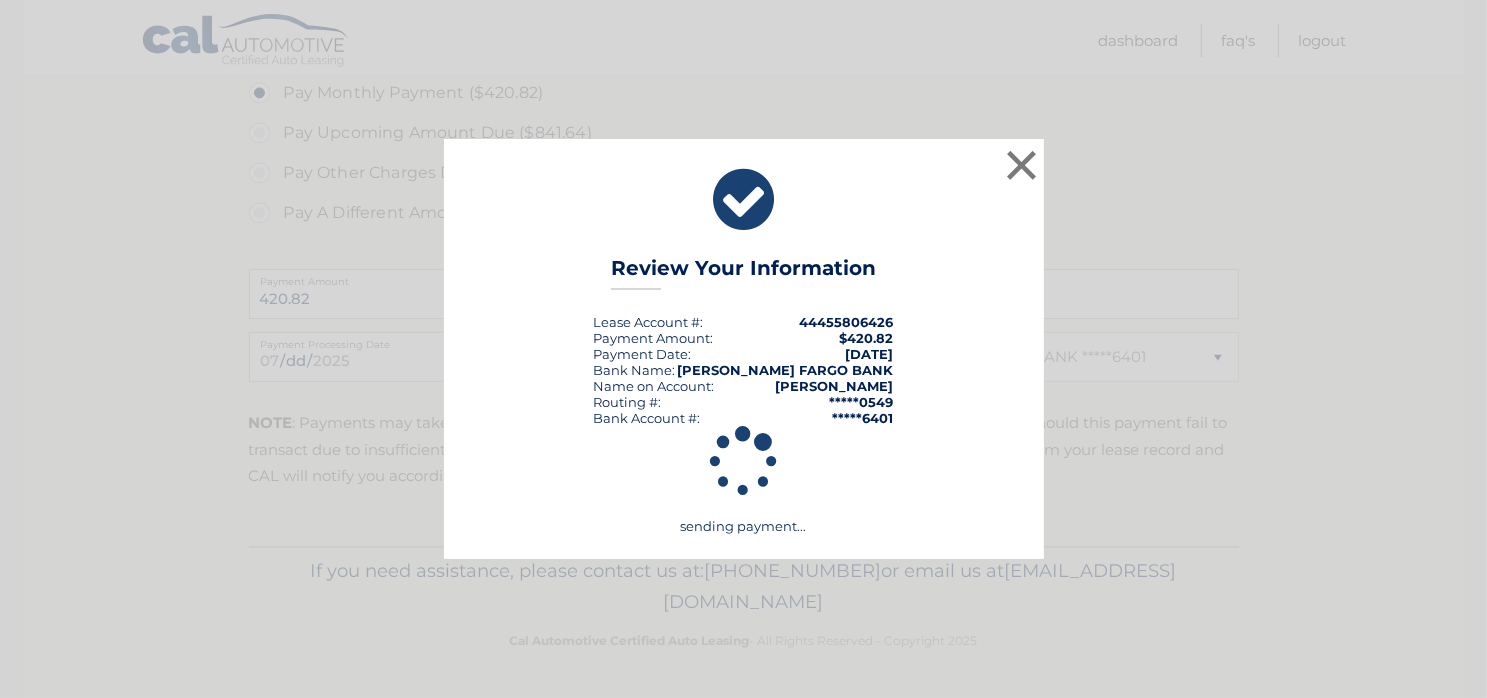 scroll, scrollTop: 743, scrollLeft: 0, axis: vertical 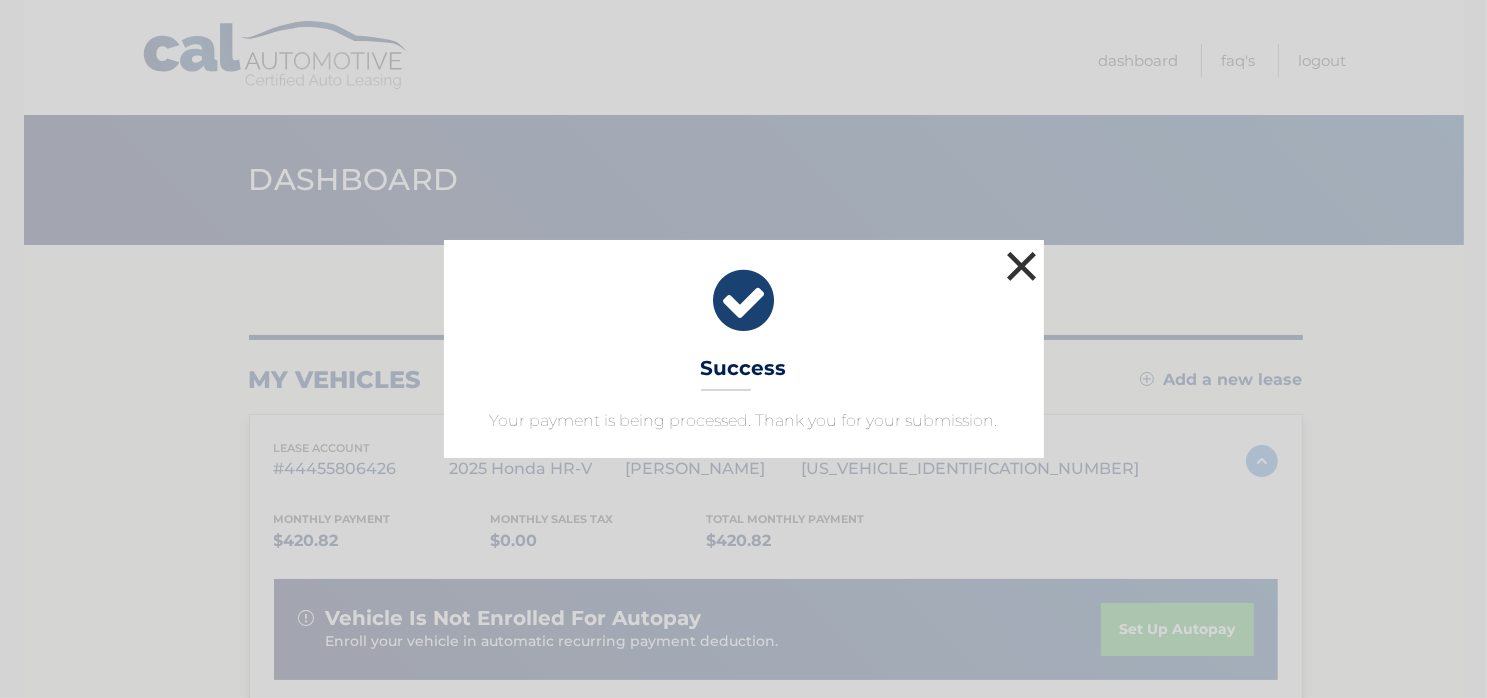click on "×" at bounding box center [1022, 266] 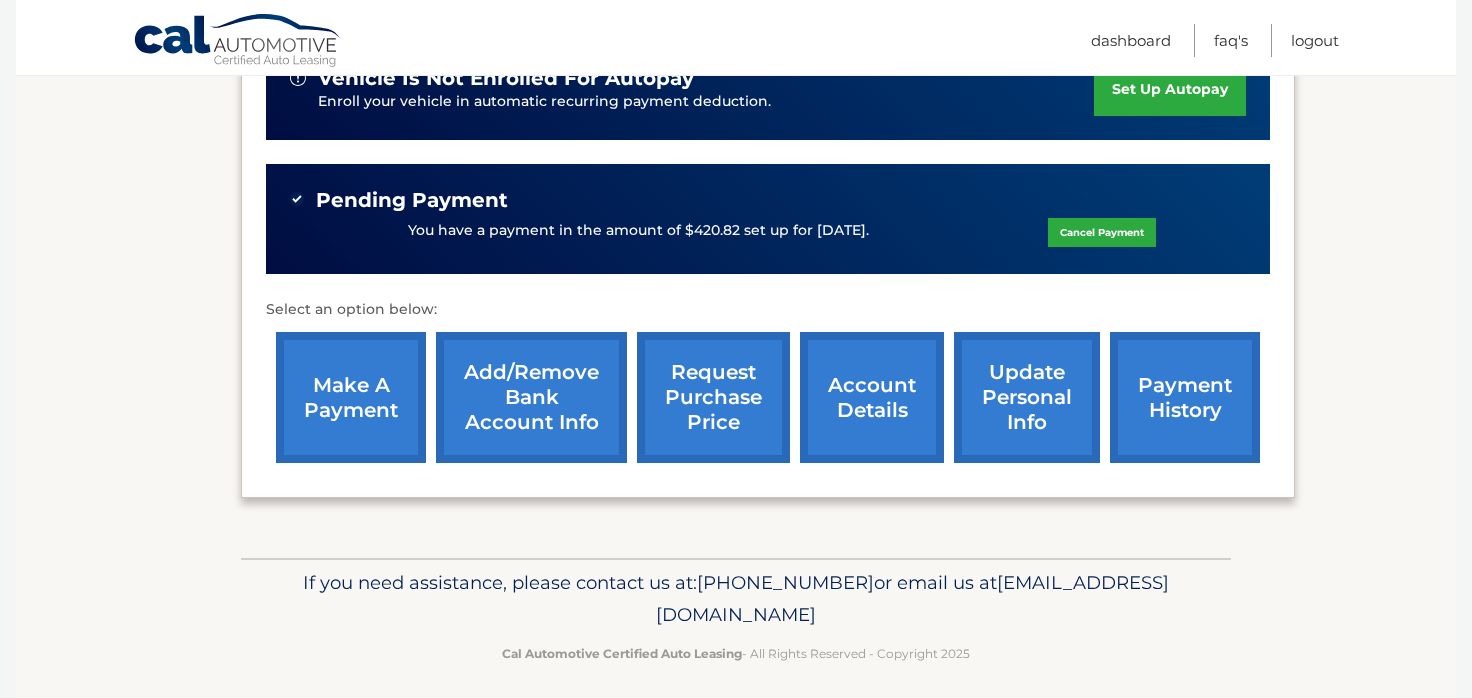 scroll, scrollTop: 549, scrollLeft: 0, axis: vertical 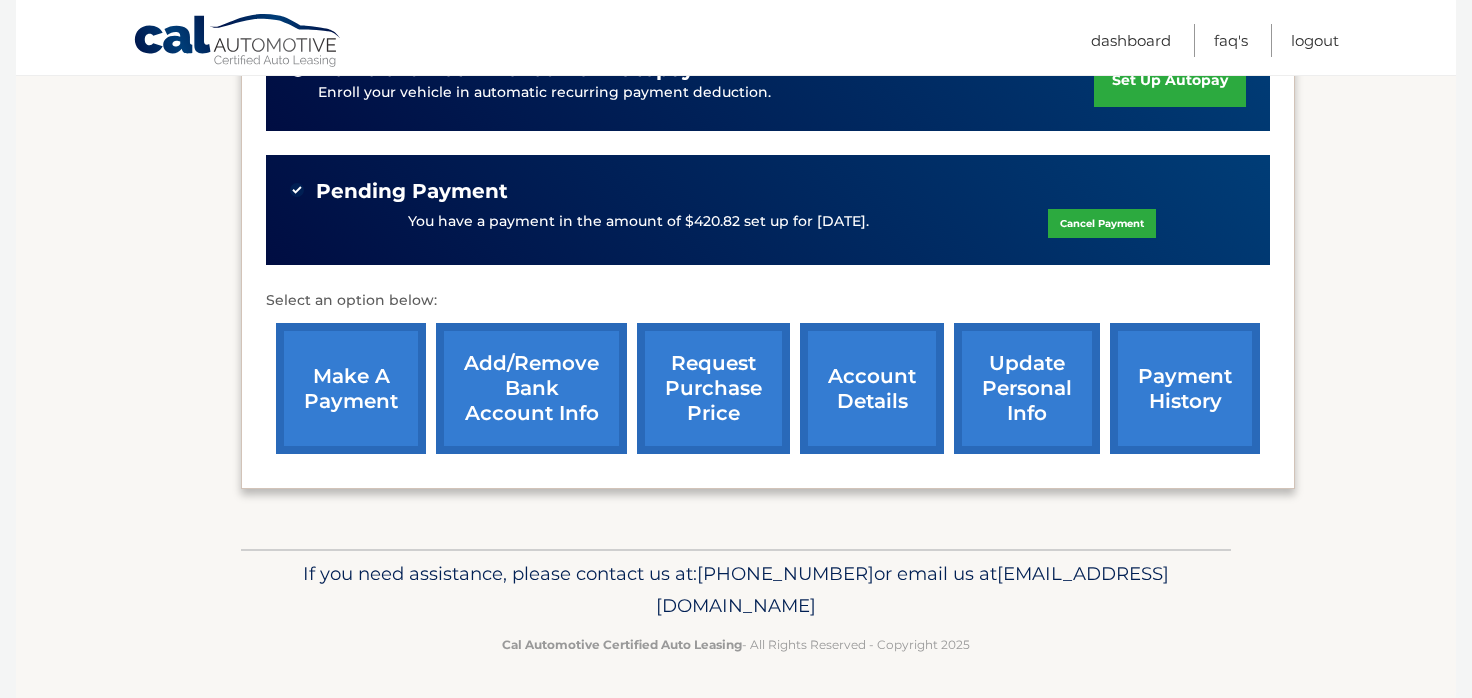 click on "payment history" at bounding box center [1185, 388] 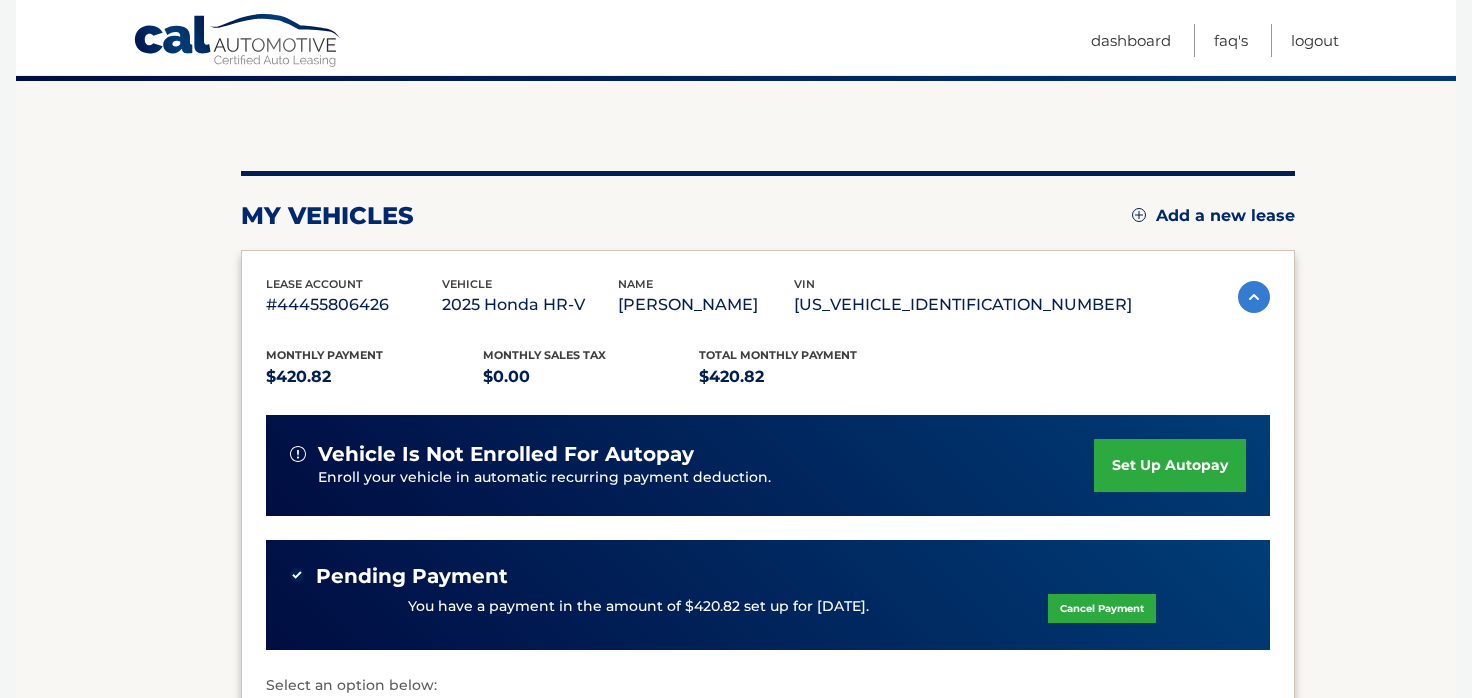 scroll, scrollTop: 149, scrollLeft: 0, axis: vertical 